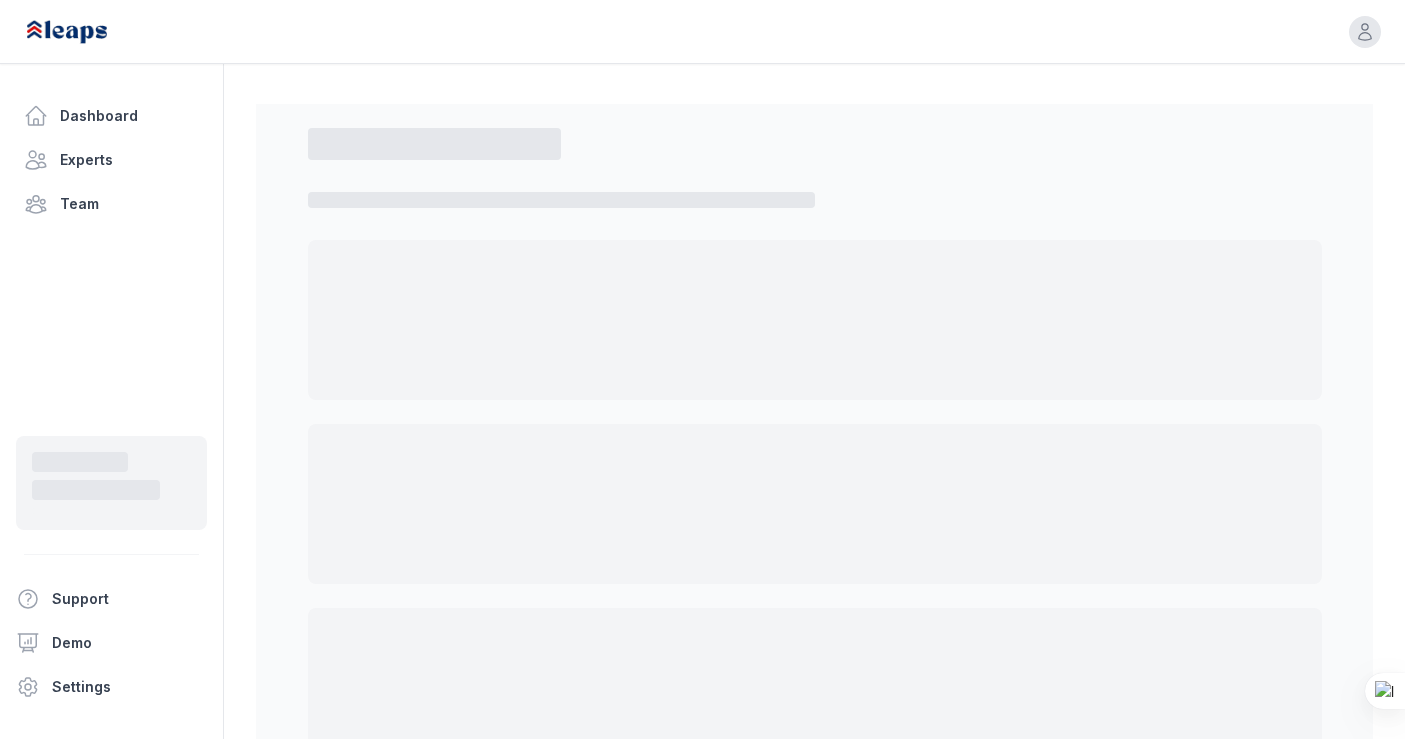 select on "*" 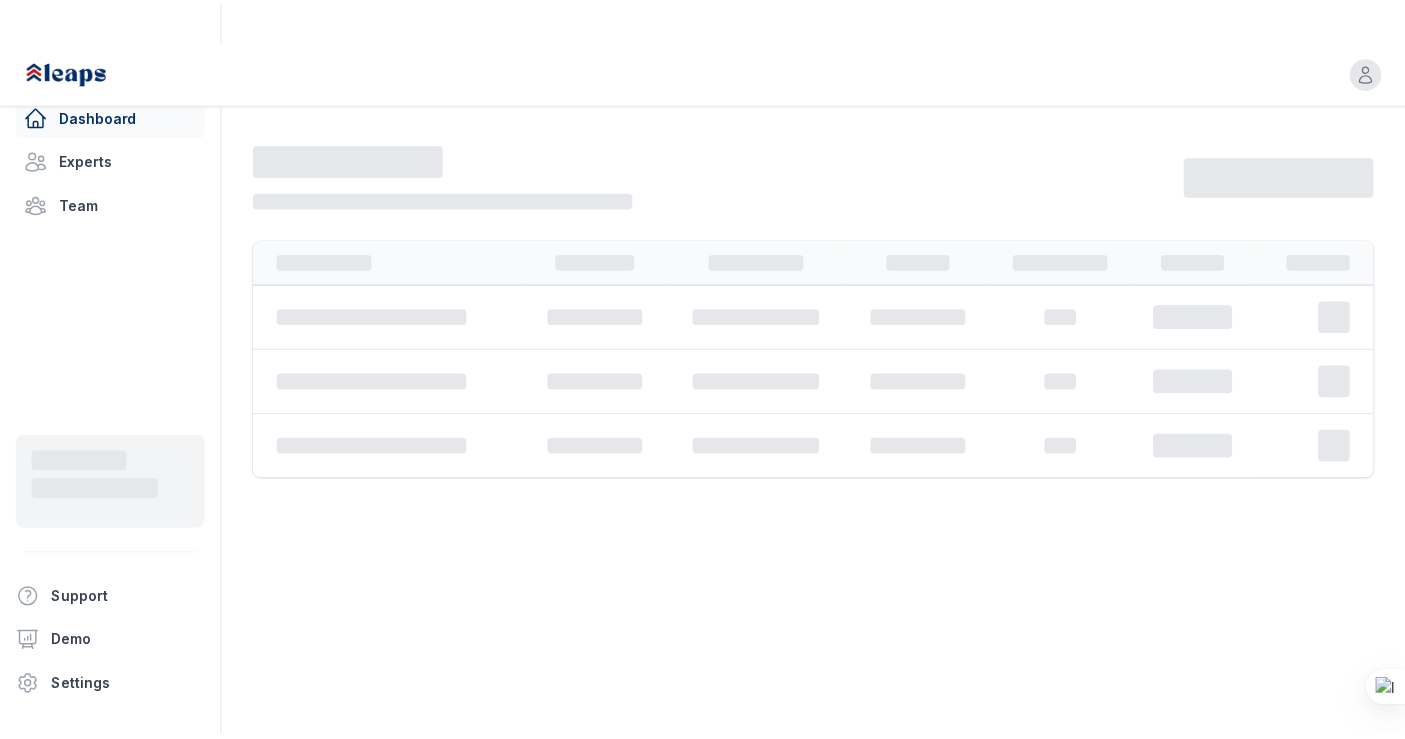 scroll, scrollTop: 0, scrollLeft: 0, axis: both 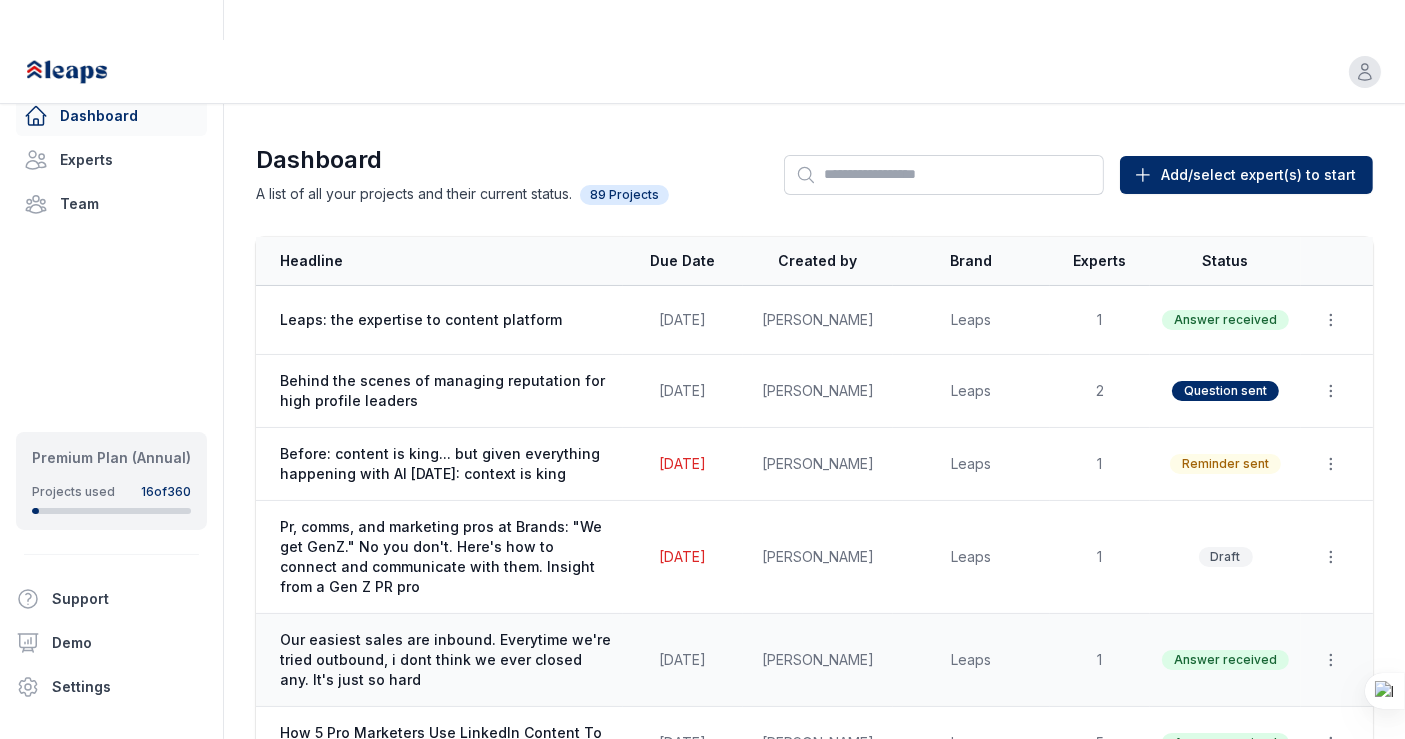 click on "Our easiest sales are inbound. Everytime we're tried outbound, i dont think we ever closed any. It's just so hard" at bounding box center (445, 660) 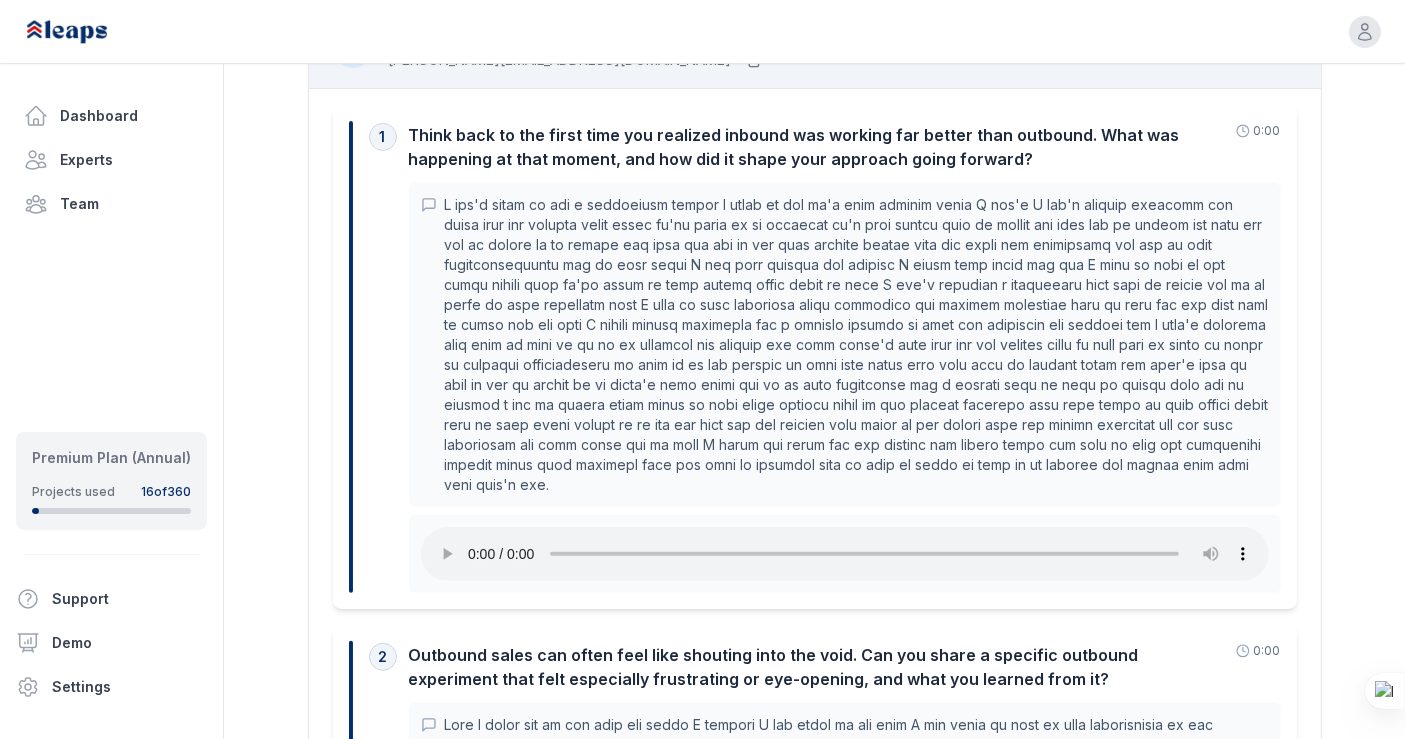 scroll, scrollTop: 0, scrollLeft: 0, axis: both 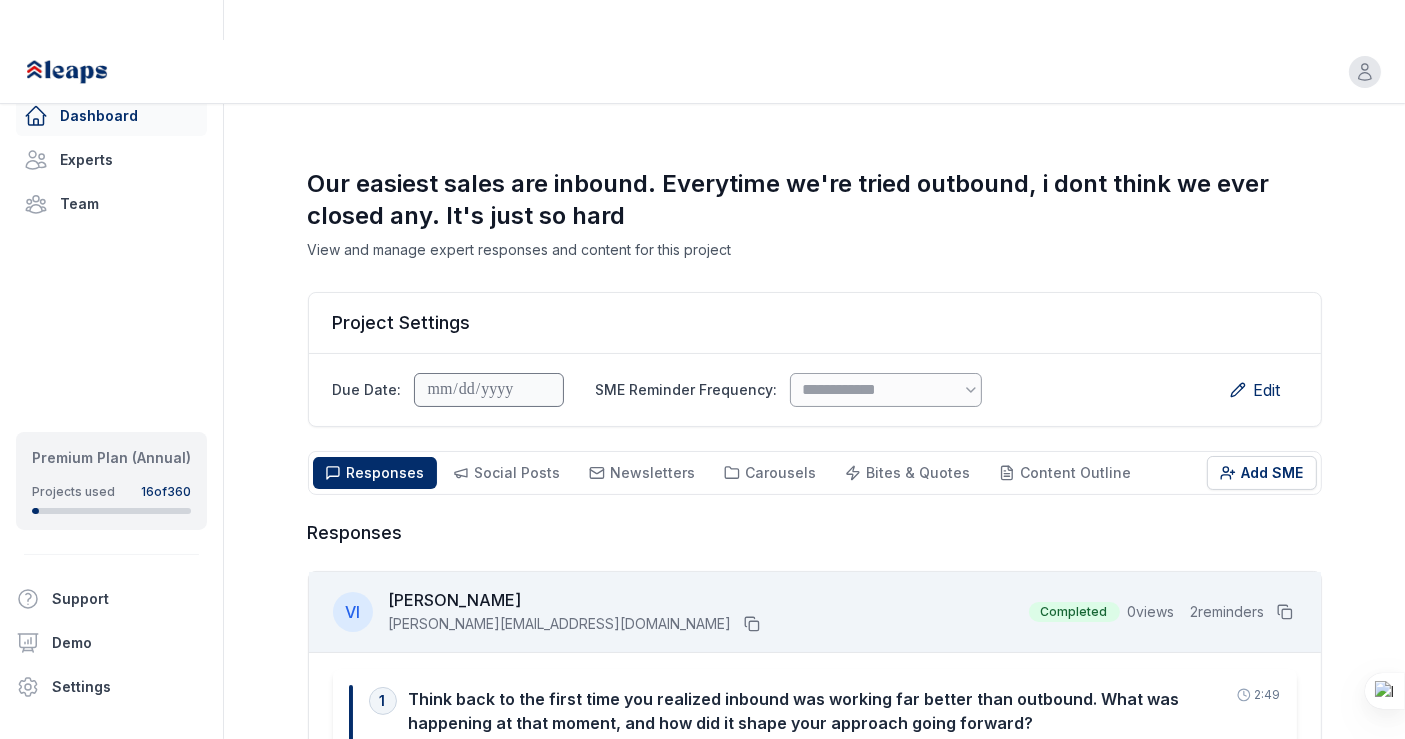 click on "Dashboard" at bounding box center [111, 116] 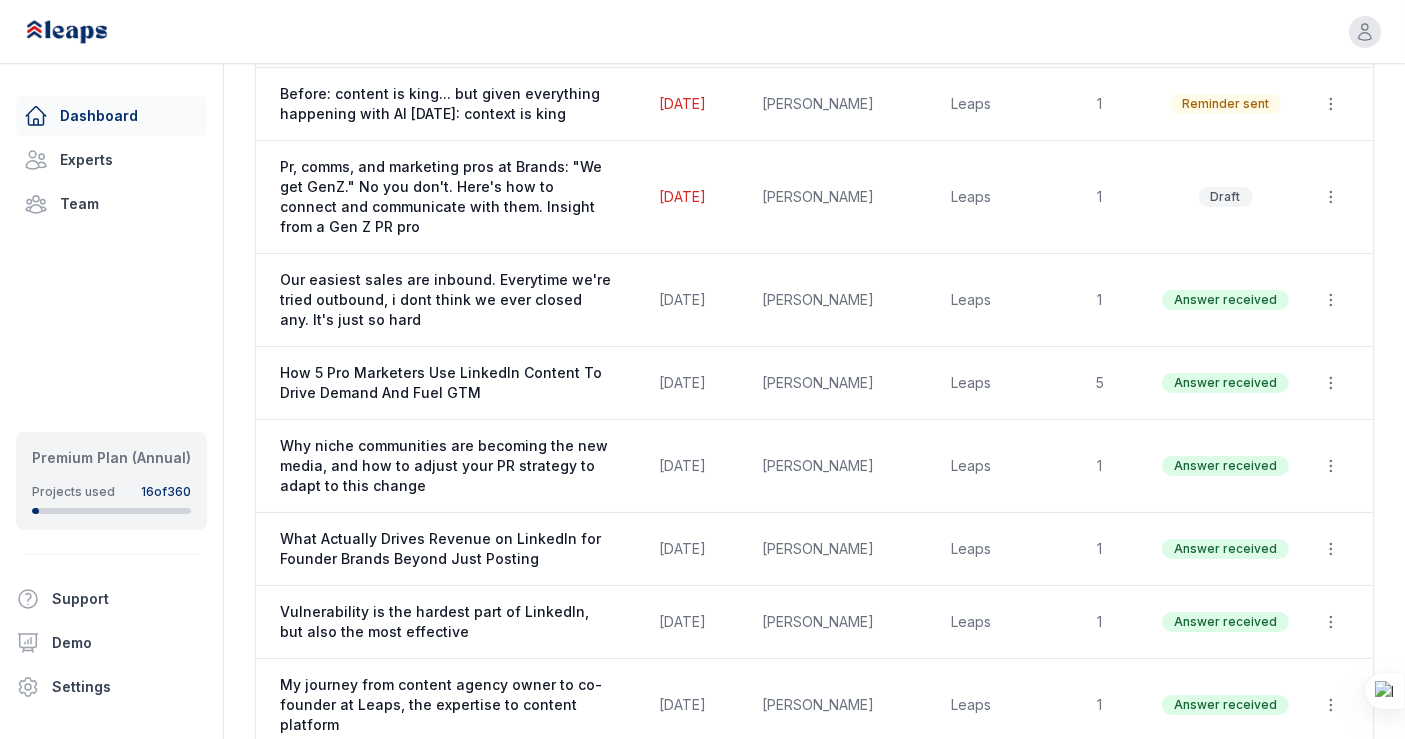scroll, scrollTop: 425, scrollLeft: 0, axis: vertical 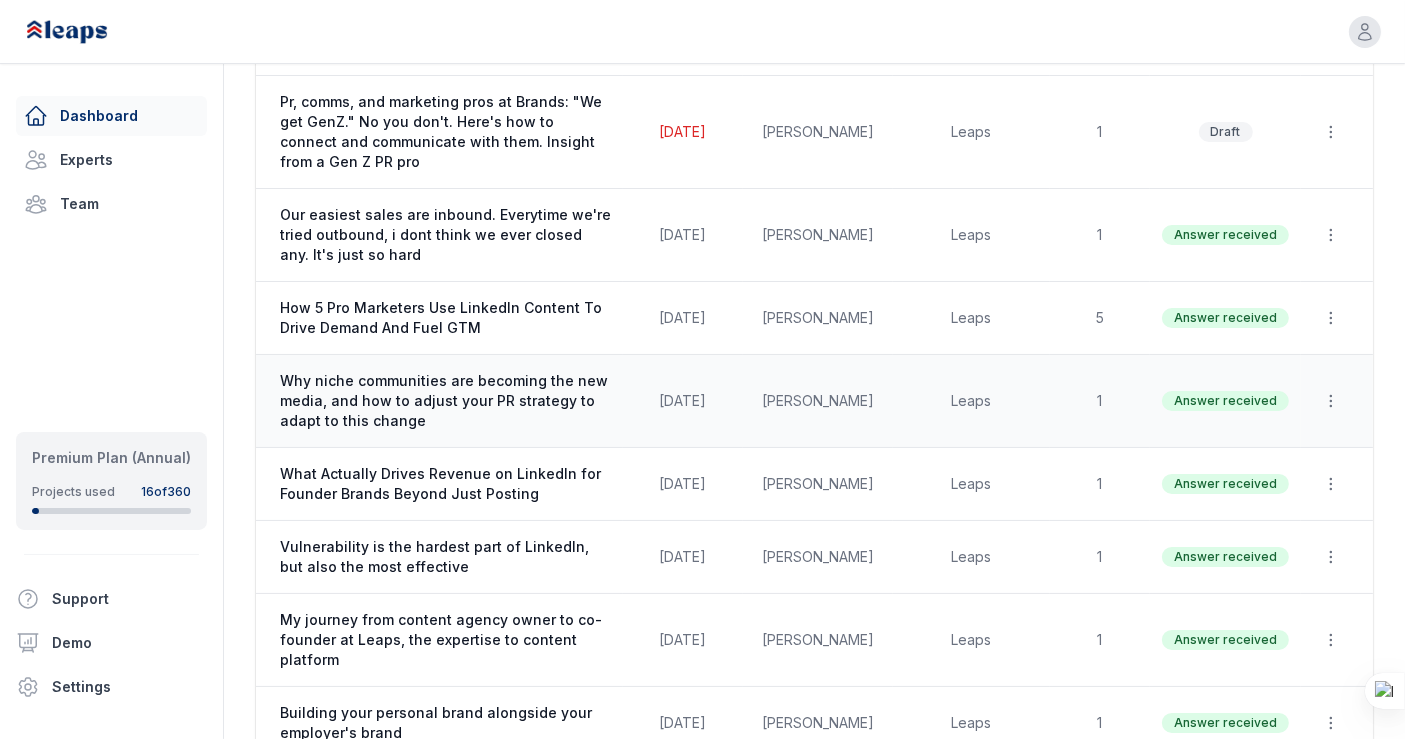 click on "Why niche communities are becoming the new media, and how to adjust your PR strategy to adapt to this change" at bounding box center (445, 401) 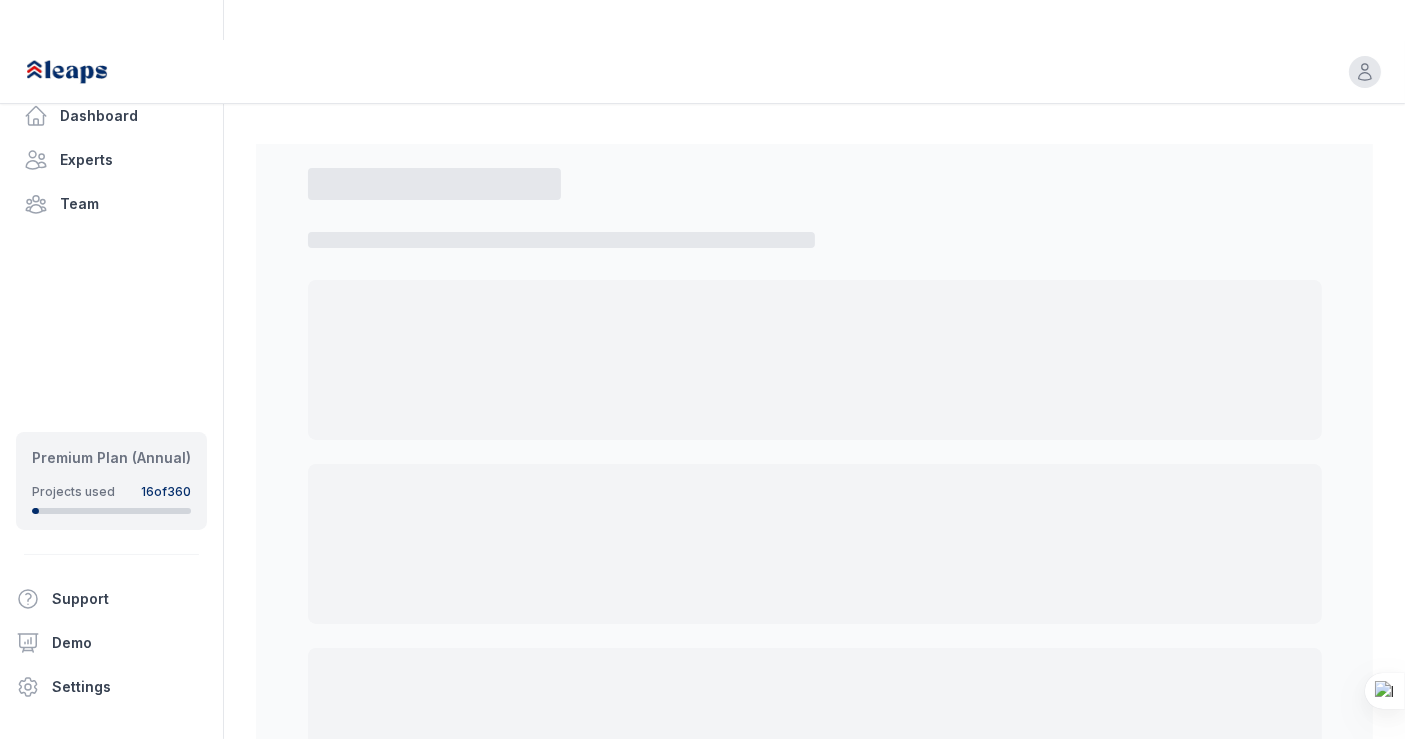 select on "*" 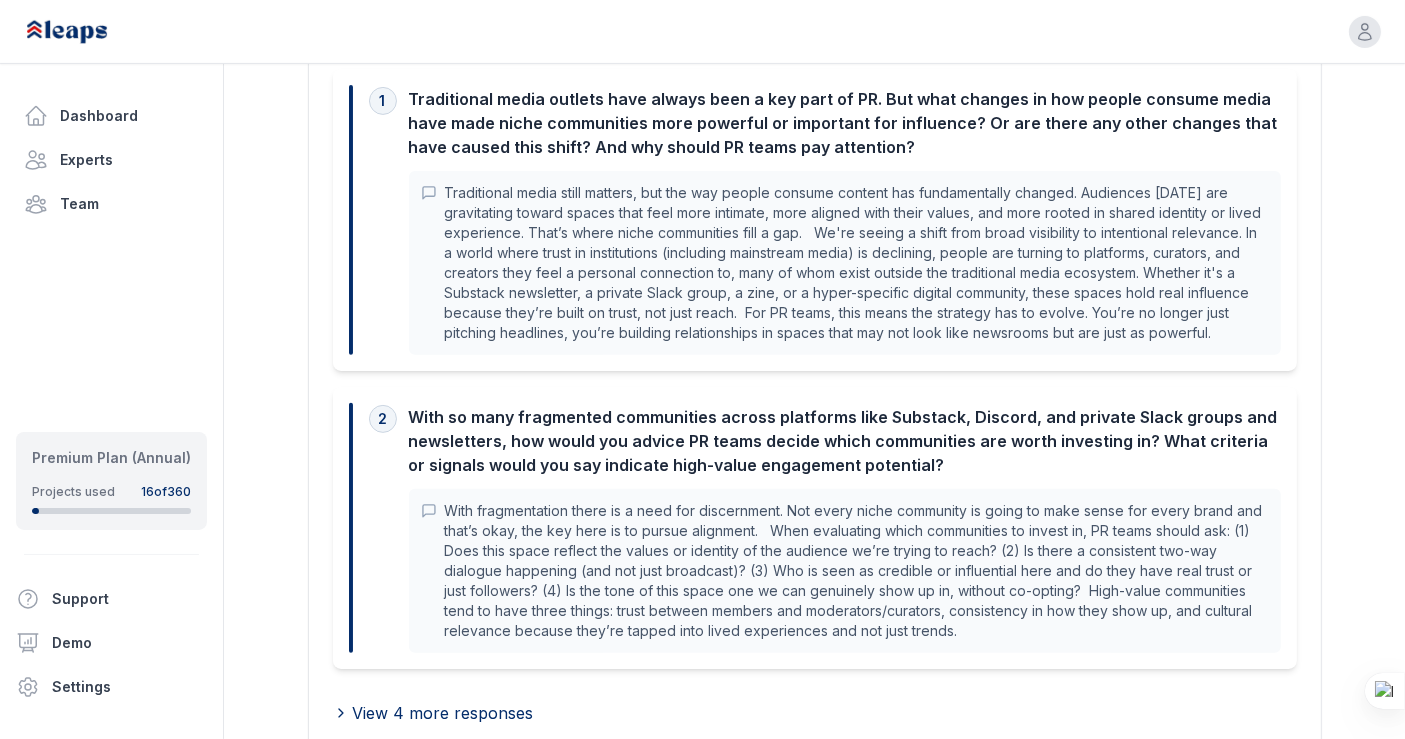 scroll, scrollTop: 640, scrollLeft: 0, axis: vertical 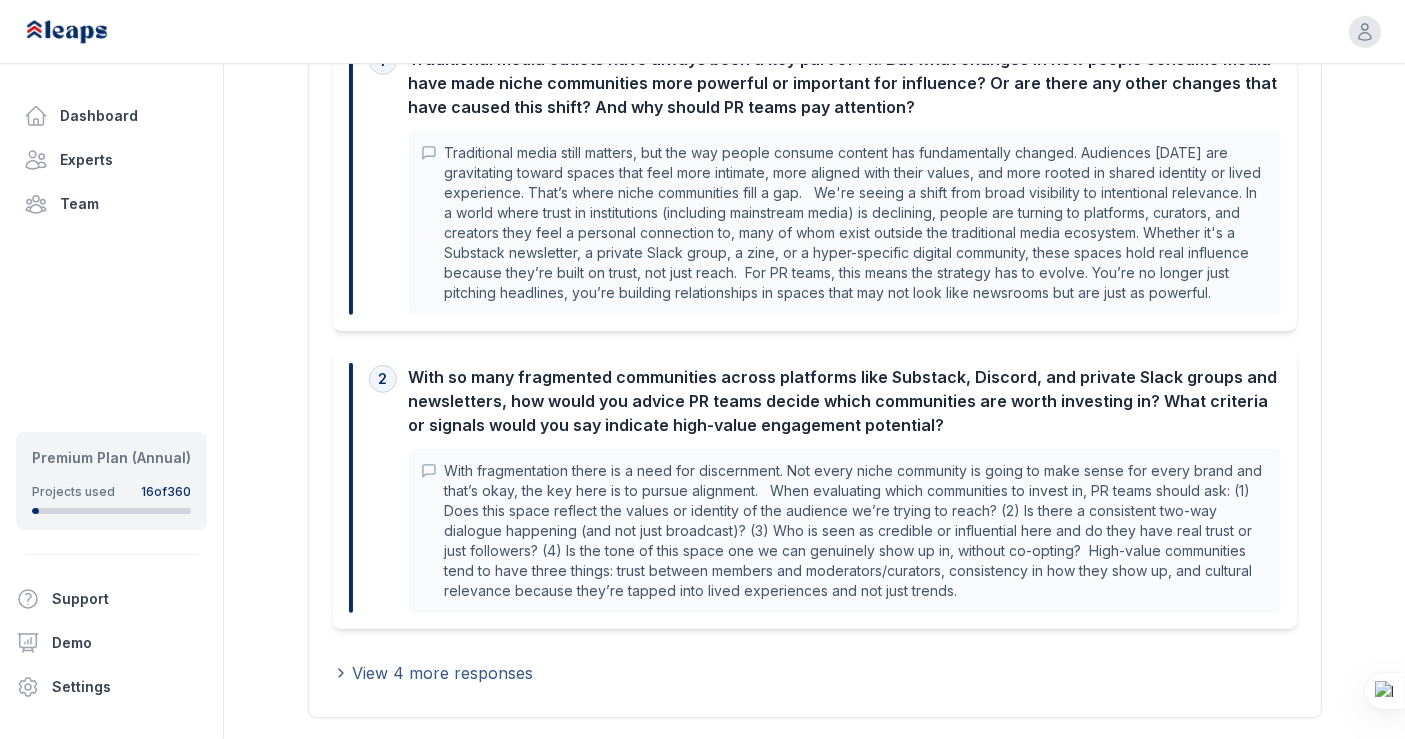 click on "View 4 more responses" at bounding box center [443, 673] 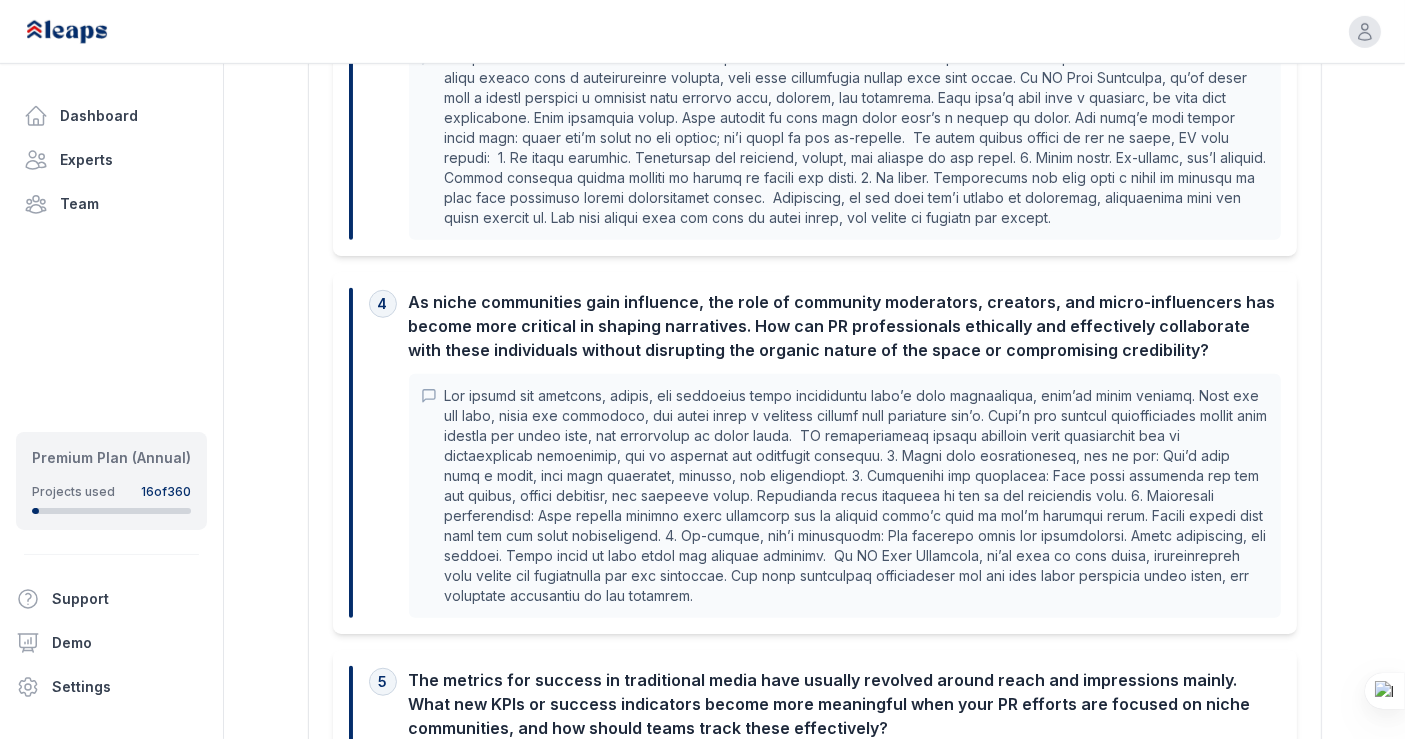 scroll, scrollTop: 1316, scrollLeft: 0, axis: vertical 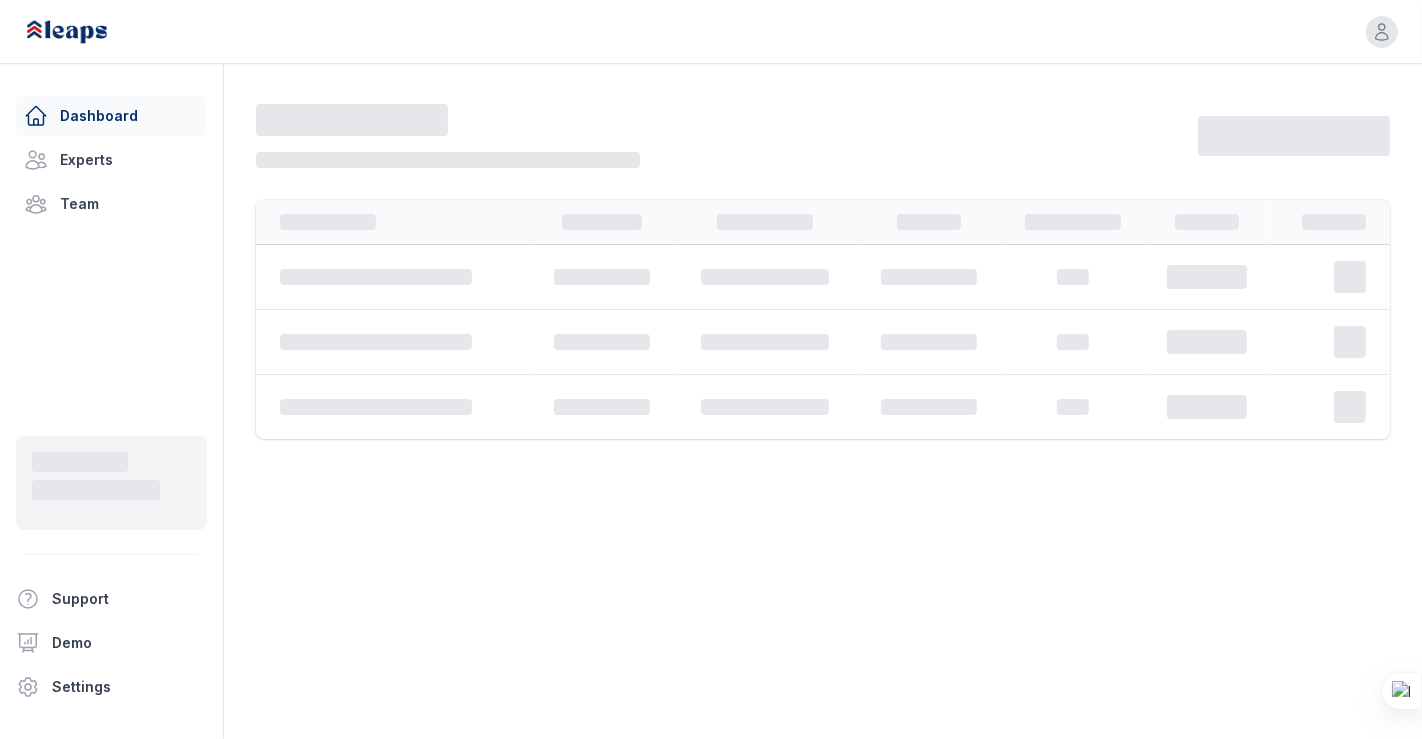 click at bounding box center (711, 271) 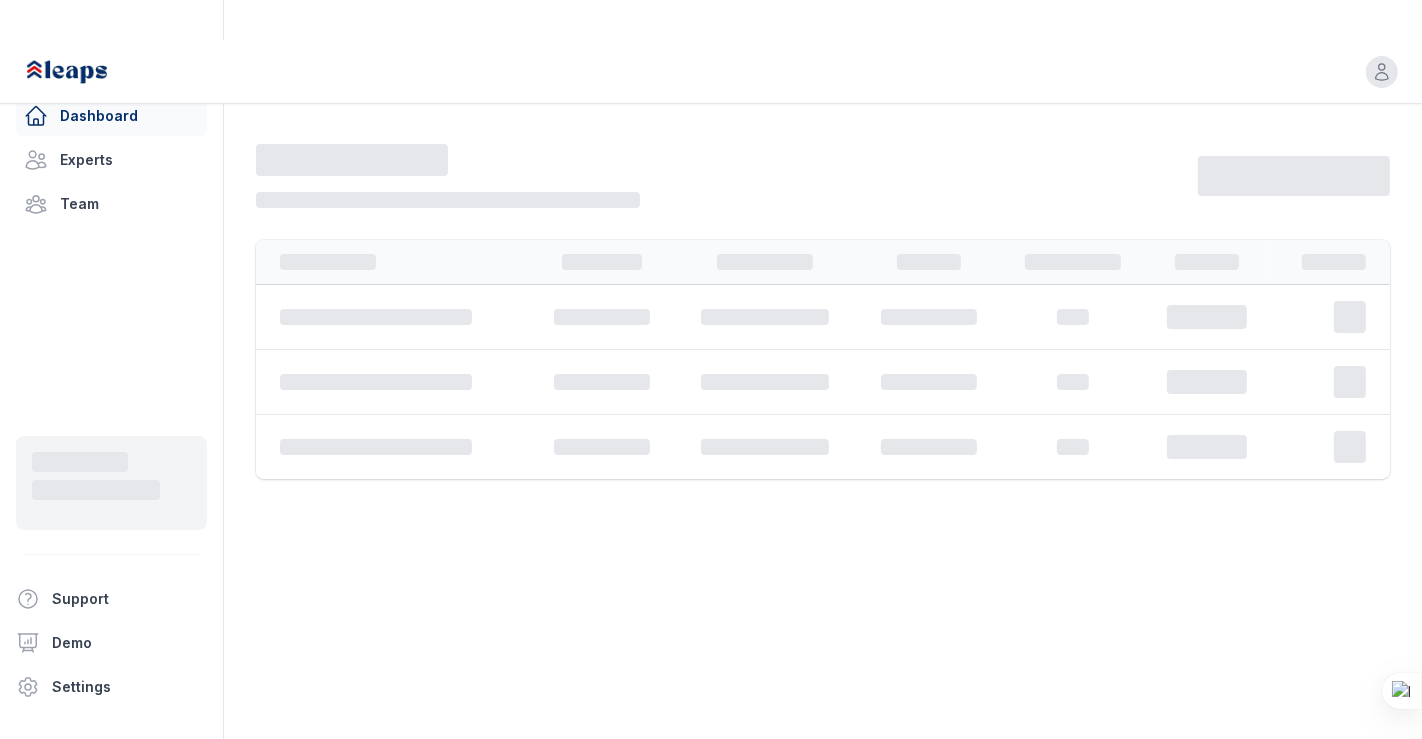 click on "Dashboard" at bounding box center [111, 116] 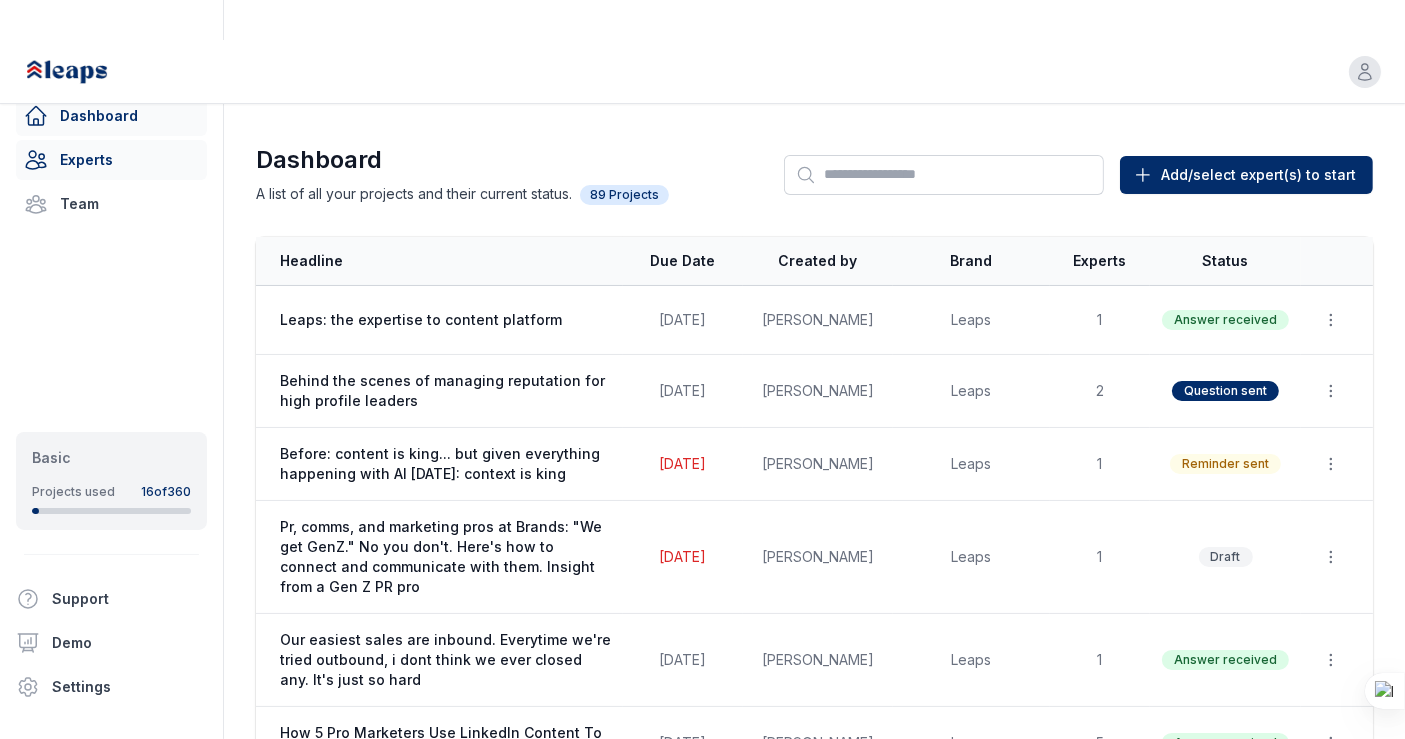 click on "Experts" at bounding box center (111, 160) 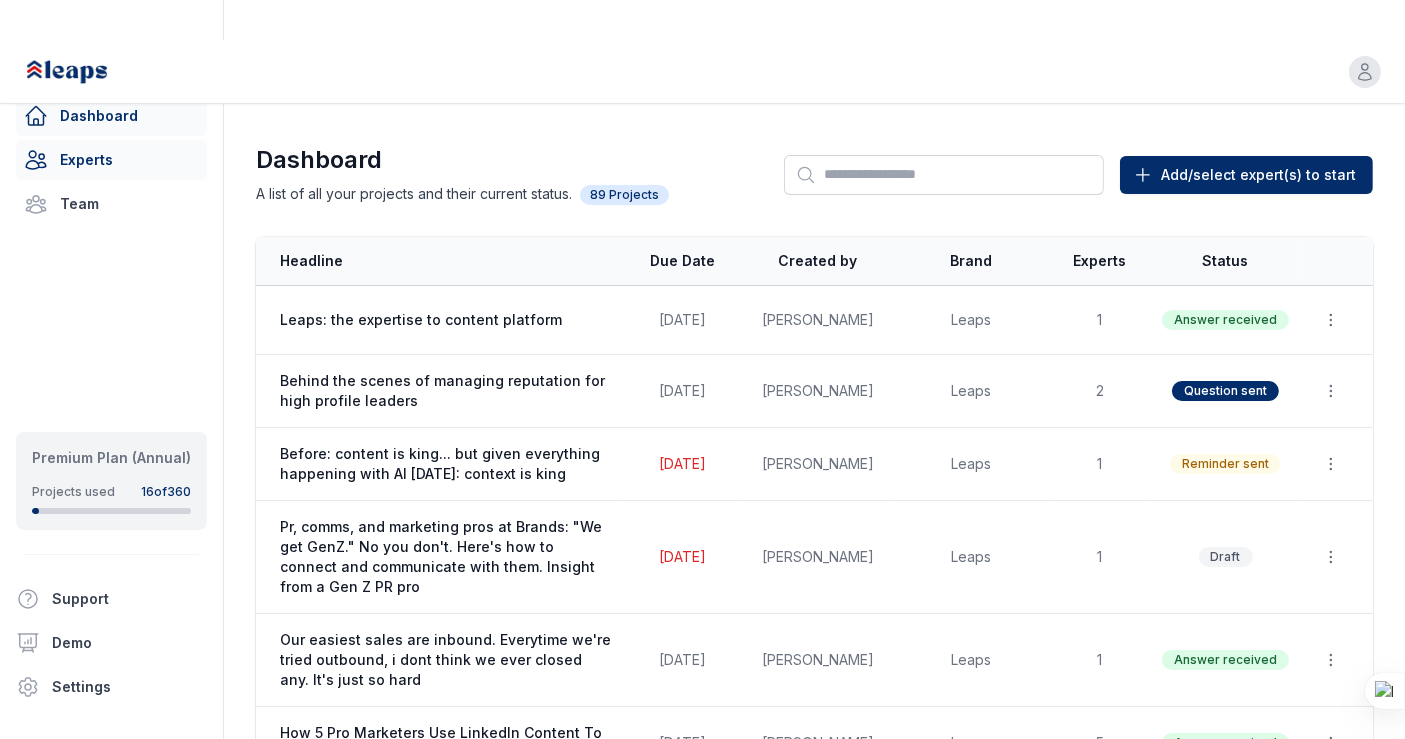 click on "Experts" at bounding box center [111, 160] 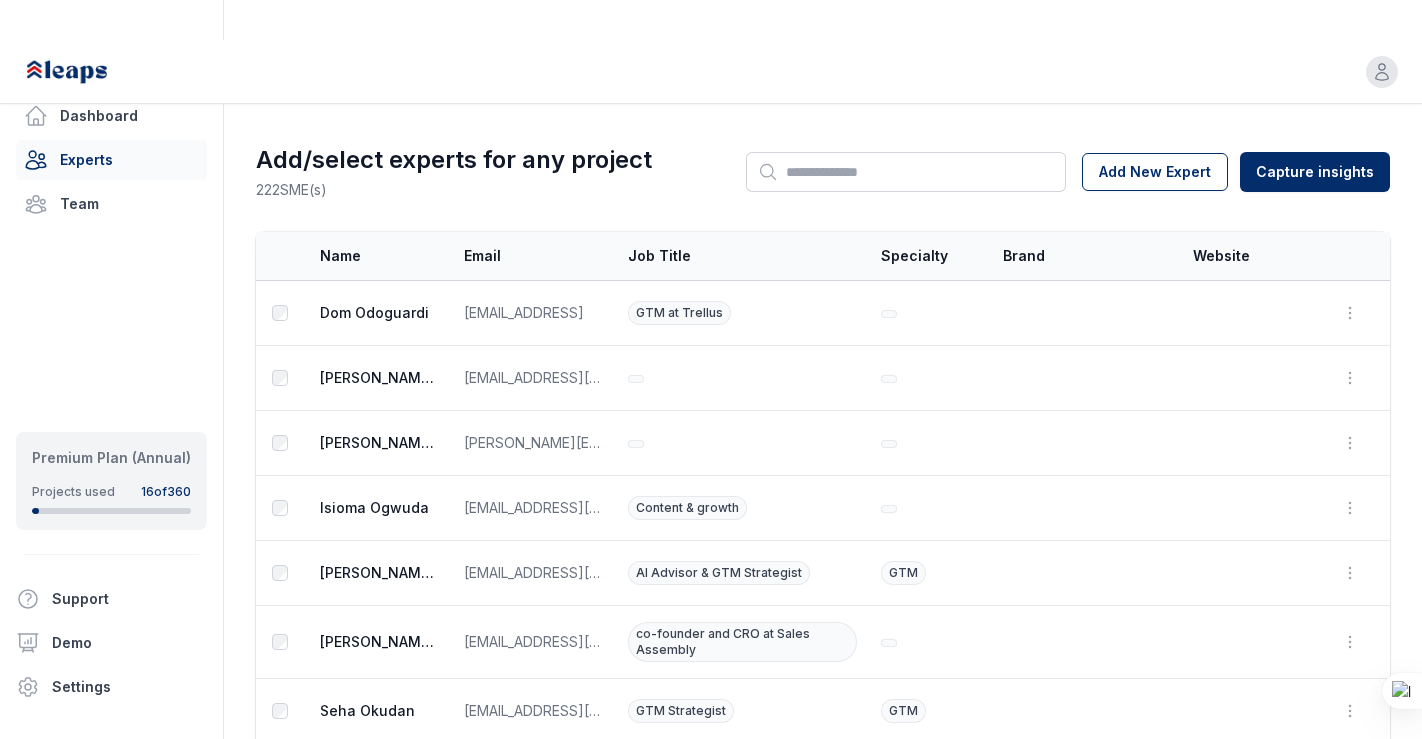 scroll, scrollTop: 0, scrollLeft: 0, axis: both 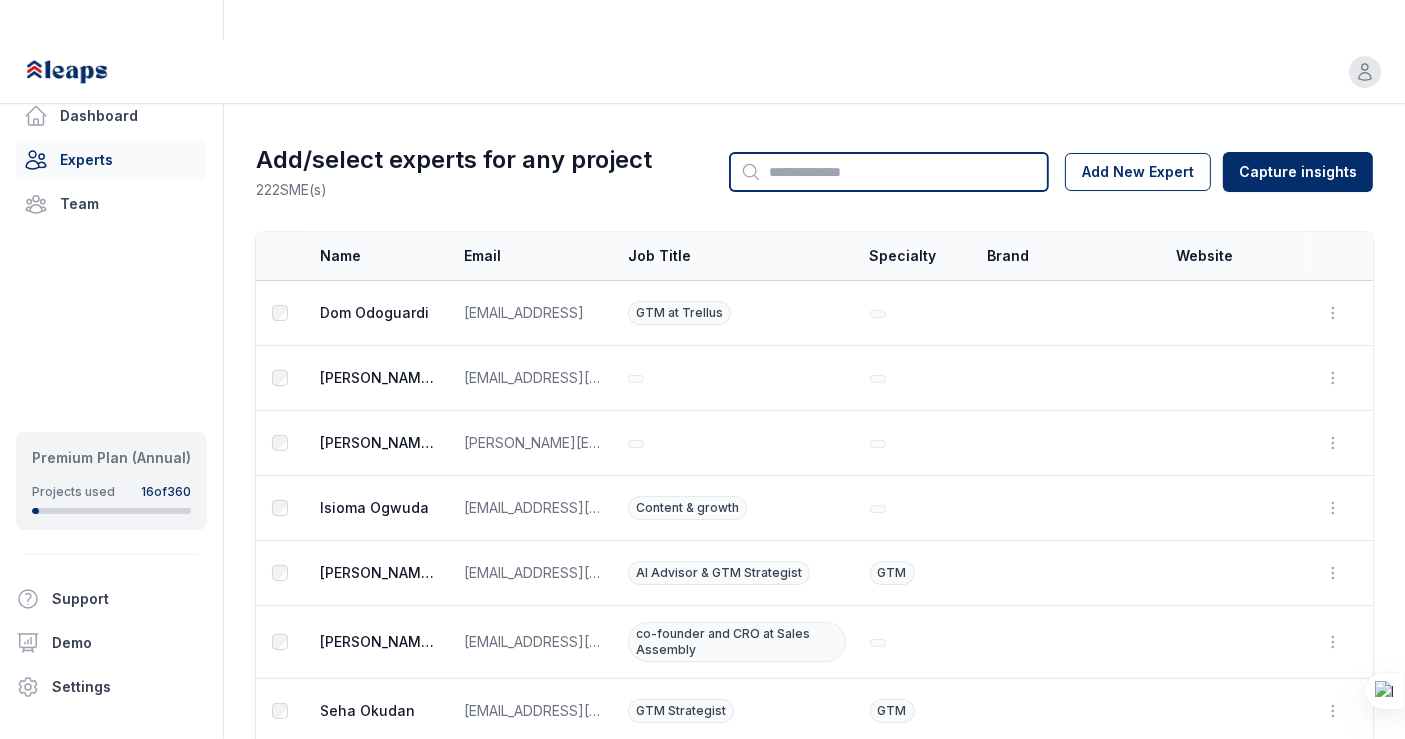 click on "Search" at bounding box center (889, 172) 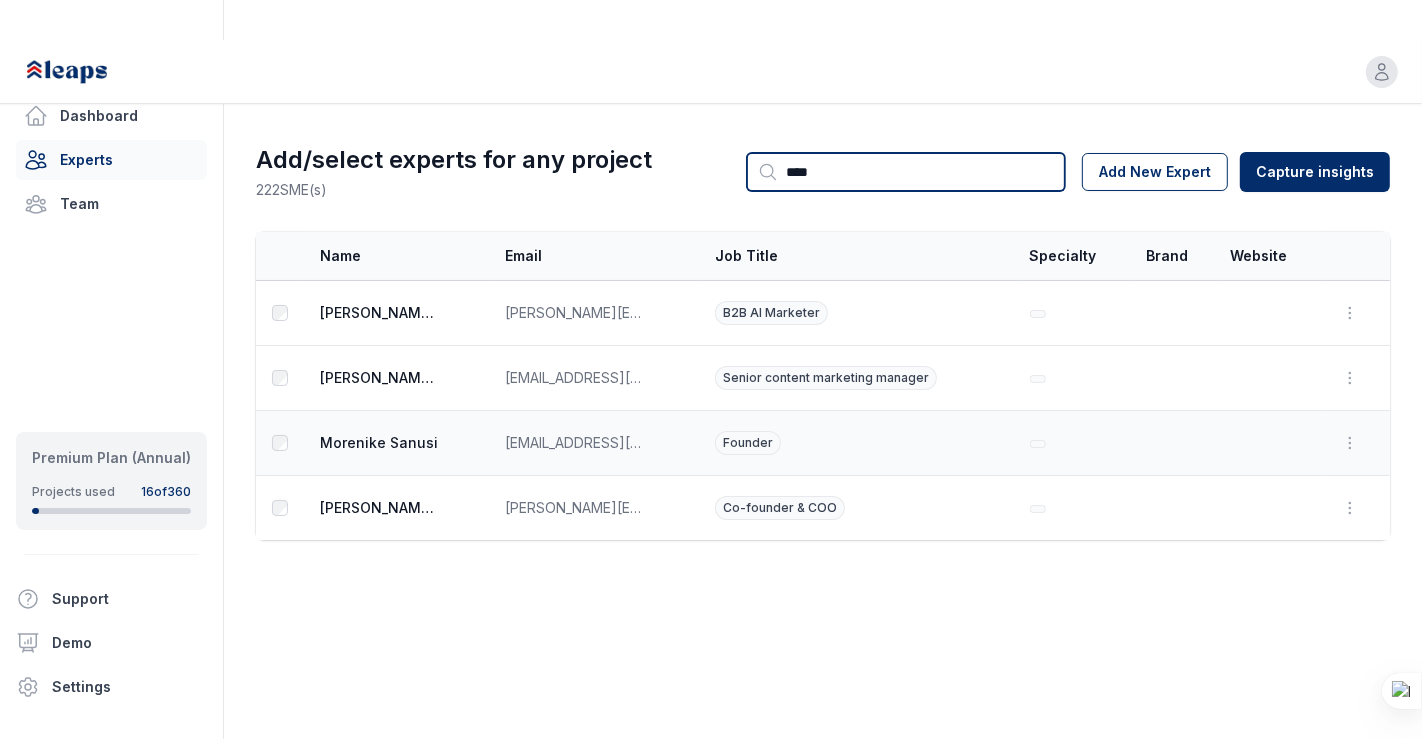 type on "****" 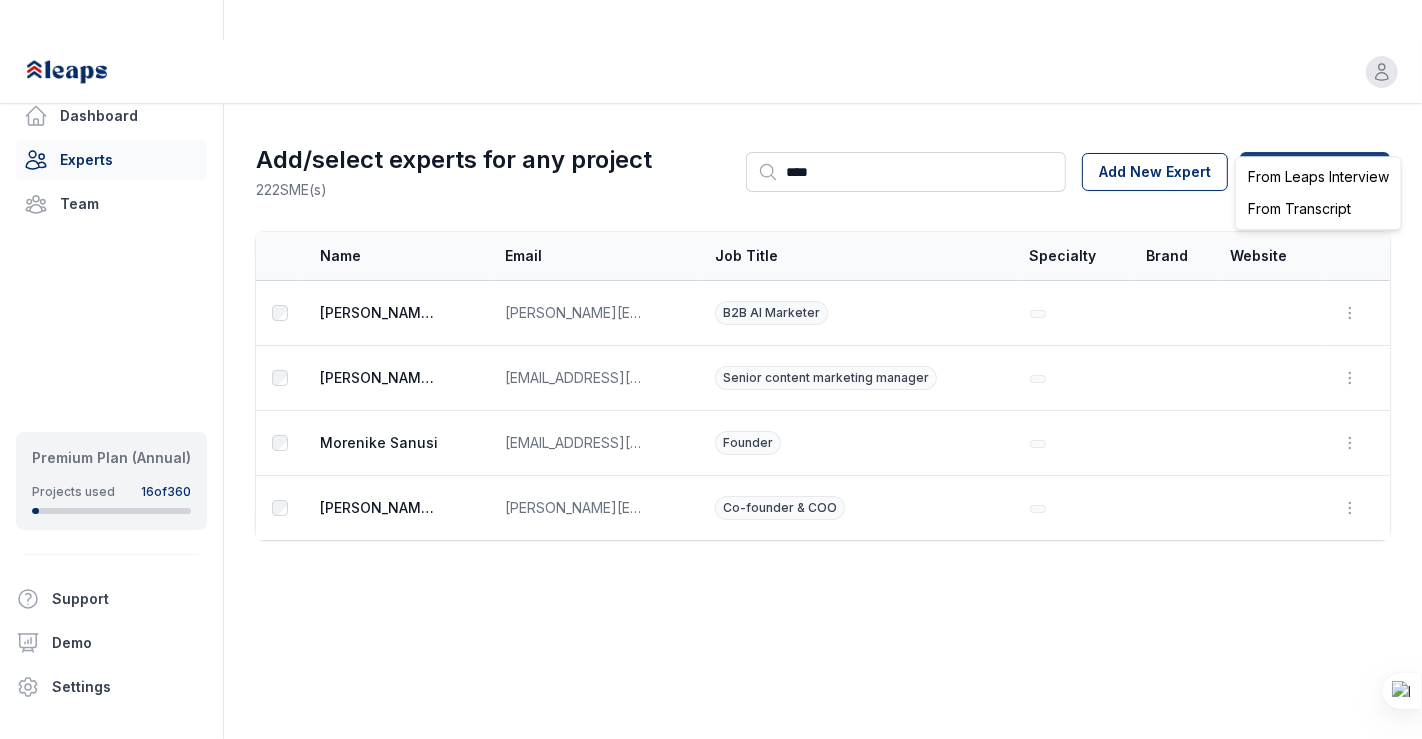 click on "Open user menu Dashboard Experts Team Premium Plan (Annual) Projects used 16  of  360 Support Demo Settings Open sidebar Open user menu Add/select experts for any project 222  SME(s) Search **** Add New Expert Capture insights Select Name Email Job Title Specialty Brand Website Actions Brenna    McCarthy brenna@brennamccarthy.com B2B AI Marketer Open options Edit Delete Amy   Brennen Amyebrennen@gmail.com Senior content marketing manager Open options Edit Delete Morenike   Sanusi renniesanusi@gmail.com Founder Open options Edit Delete Rennie   Ijidola rennie@leapshq.com Co-founder & COO Open options Edit Delete     From Leaps Interview From Transcript" at bounding box center [711, 369] 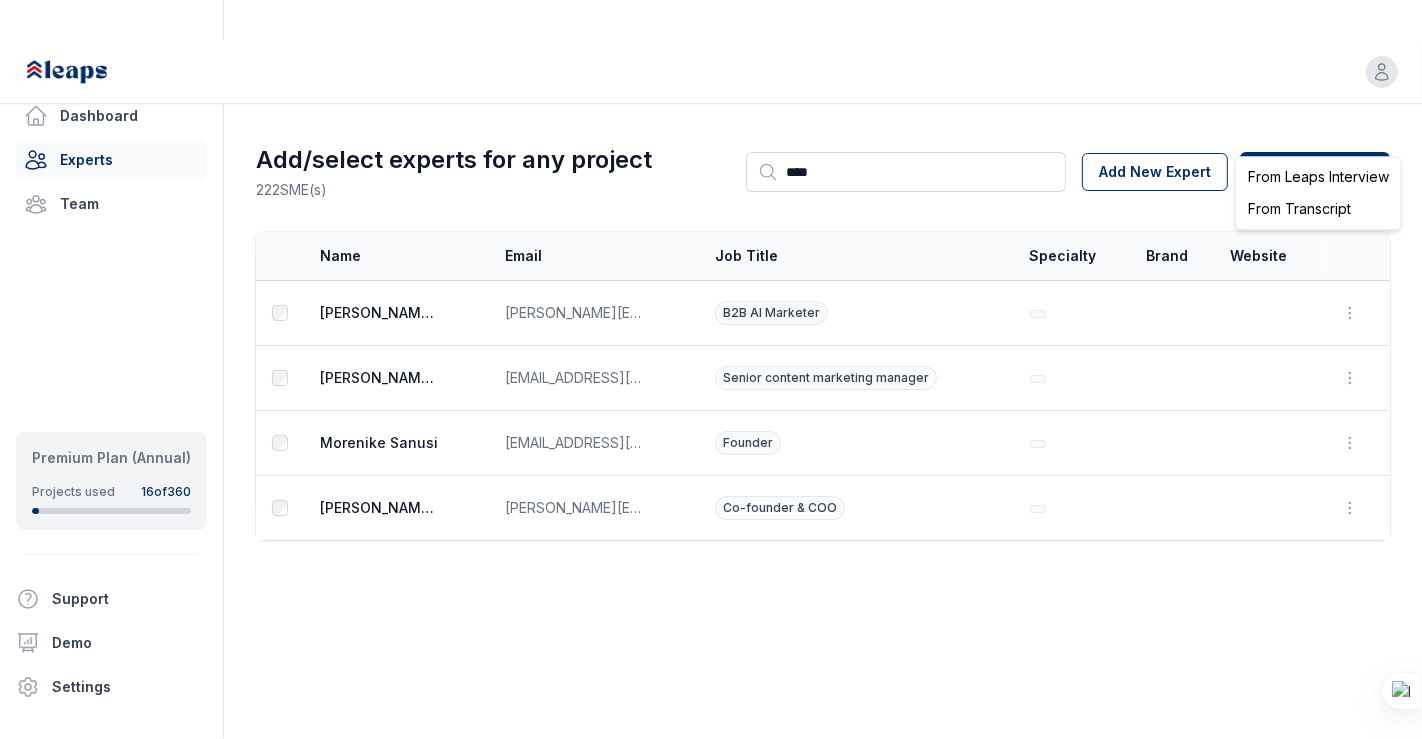 click on "From Leaps Interview" at bounding box center (1318, 177) 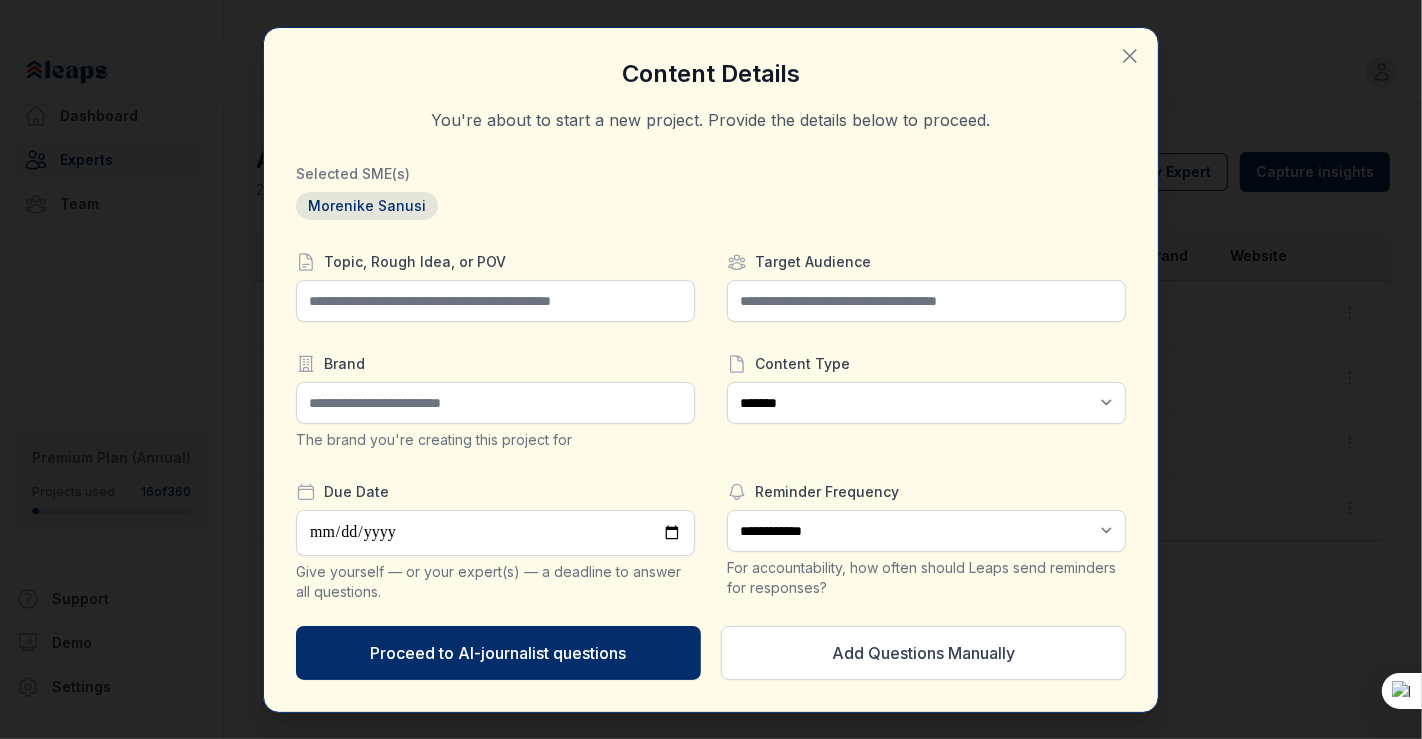 click 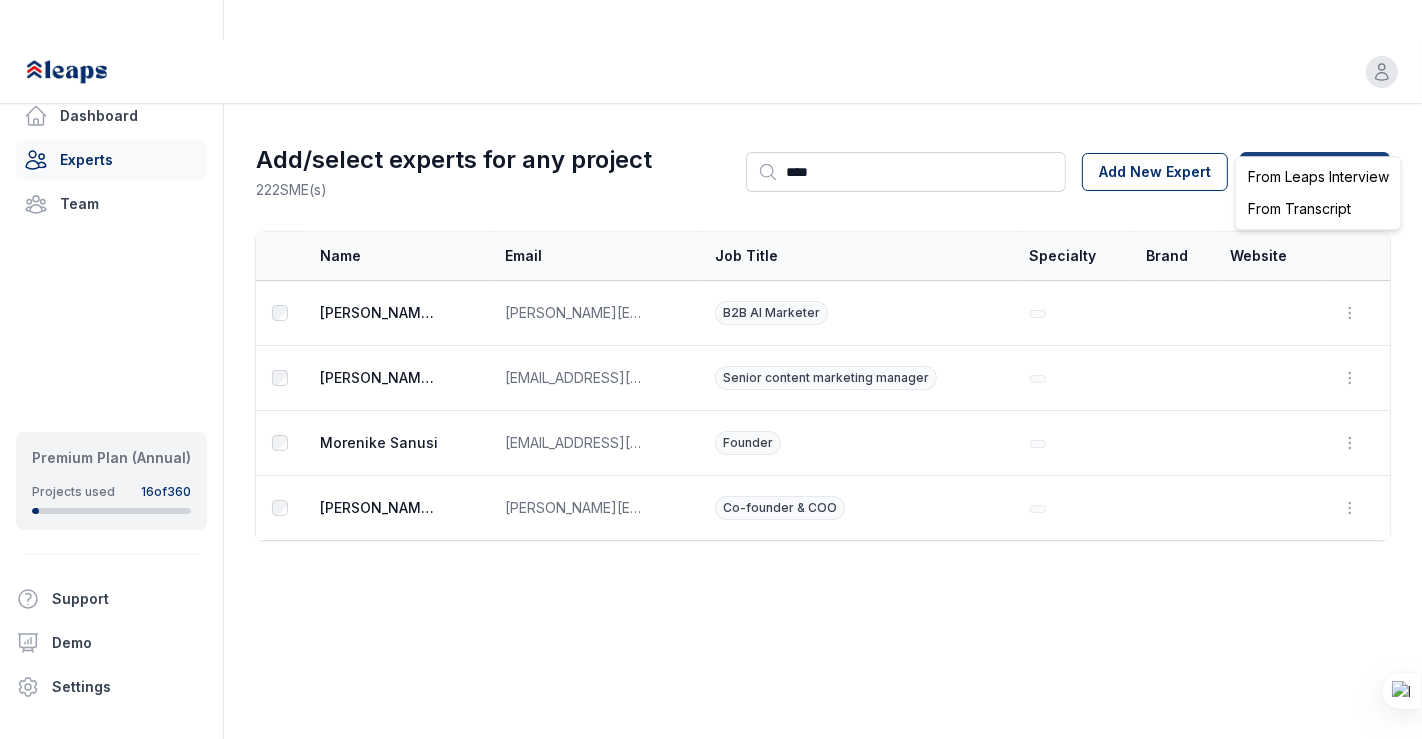 click on "Open user menu Dashboard Experts Team Premium Plan (Annual) Projects used 16  of  360 Support Demo Settings Open sidebar Open user menu Add/select experts for any project 222  SME(s) Search **** Add New Expert Capture insights Select Name Email Job Title Specialty Brand Website Actions Brenna    McCarthy brenna@brennamccarthy.com B2B AI Marketer Open options Edit Delete Amy   Brennen Amyebrennen@gmail.com Senior content marketing manager Open options Edit Delete Morenike   Sanusi renniesanusi@gmail.com Founder Open options Edit Delete Rennie   Ijidola rennie@leapshq.com Co-founder & COO Open options Edit Delete     From Leaps Interview From Transcript" at bounding box center (711, 369) 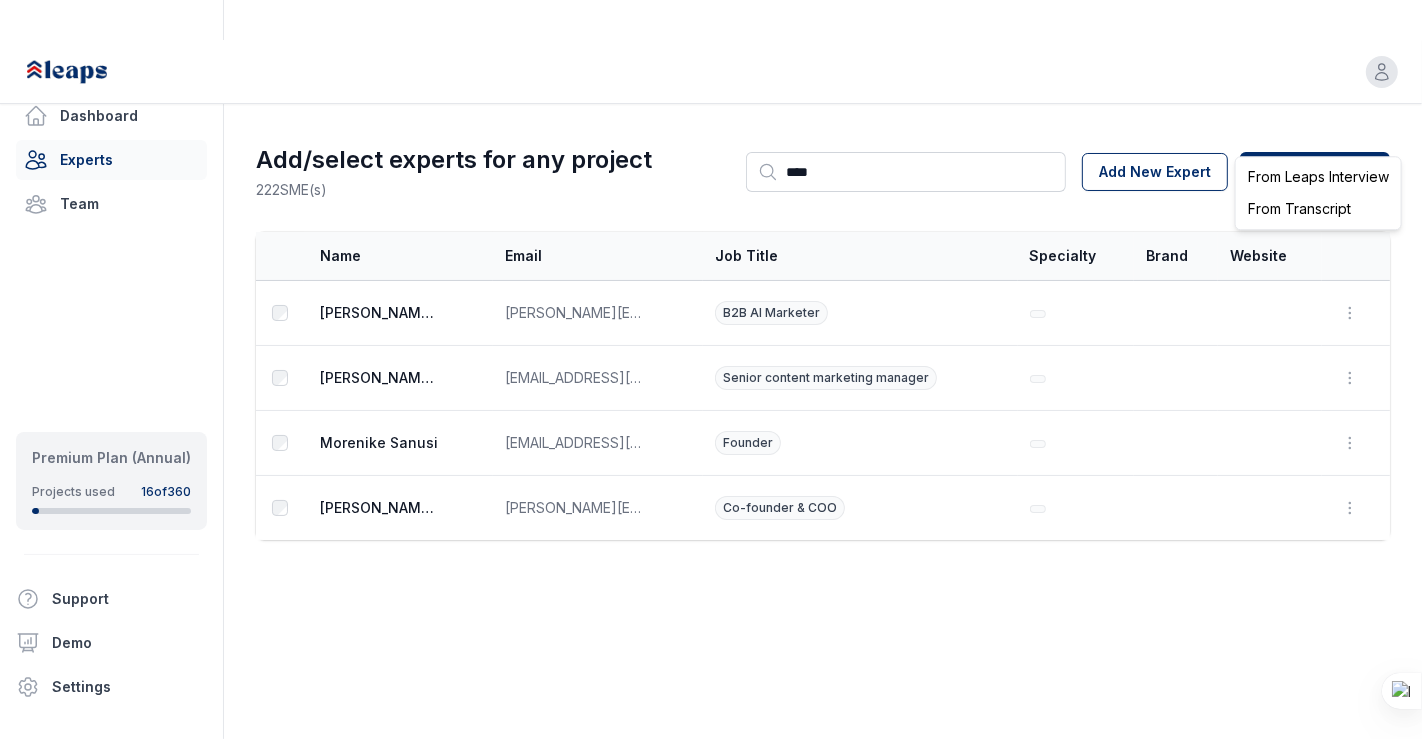 click on "From Transcript" at bounding box center [1318, 209] 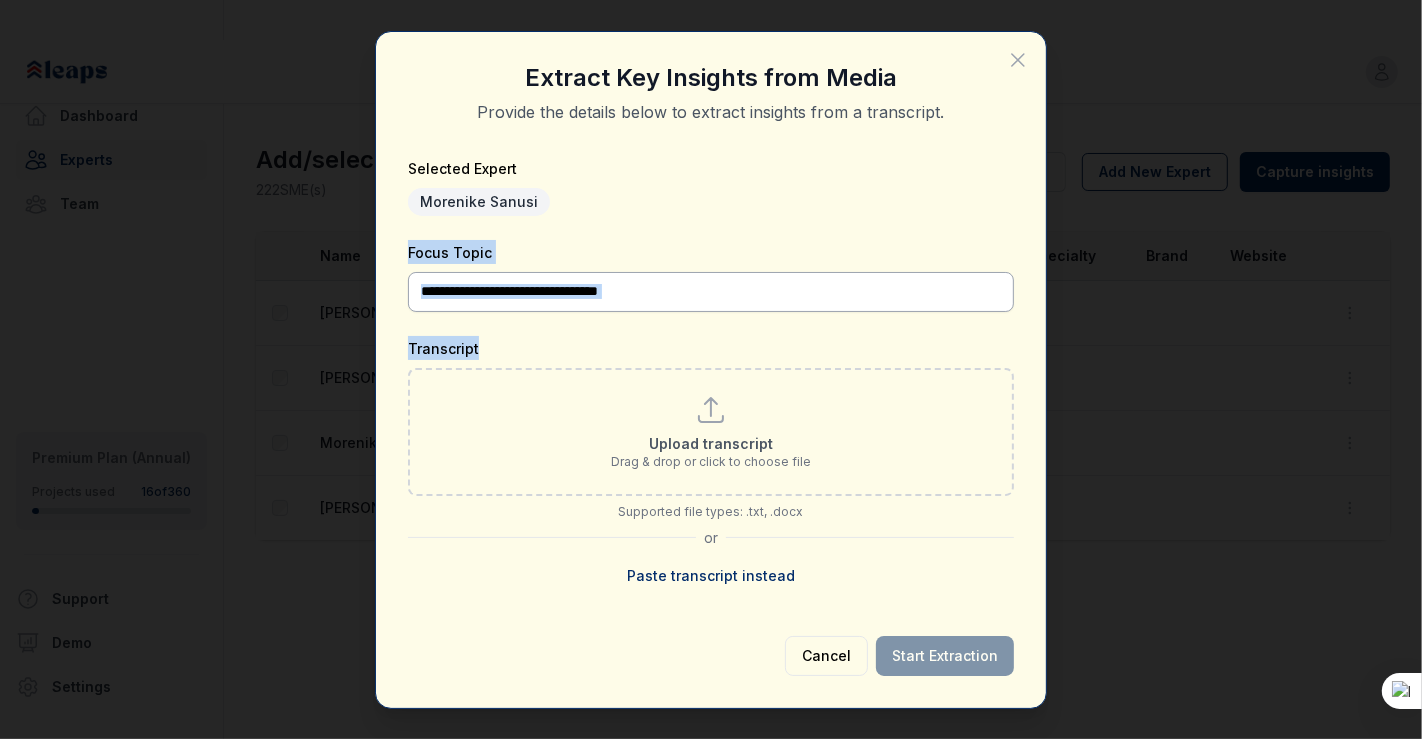 drag, startPoint x: 878, startPoint y: 314, endPoint x: 874, endPoint y: 292, distance: 22.36068 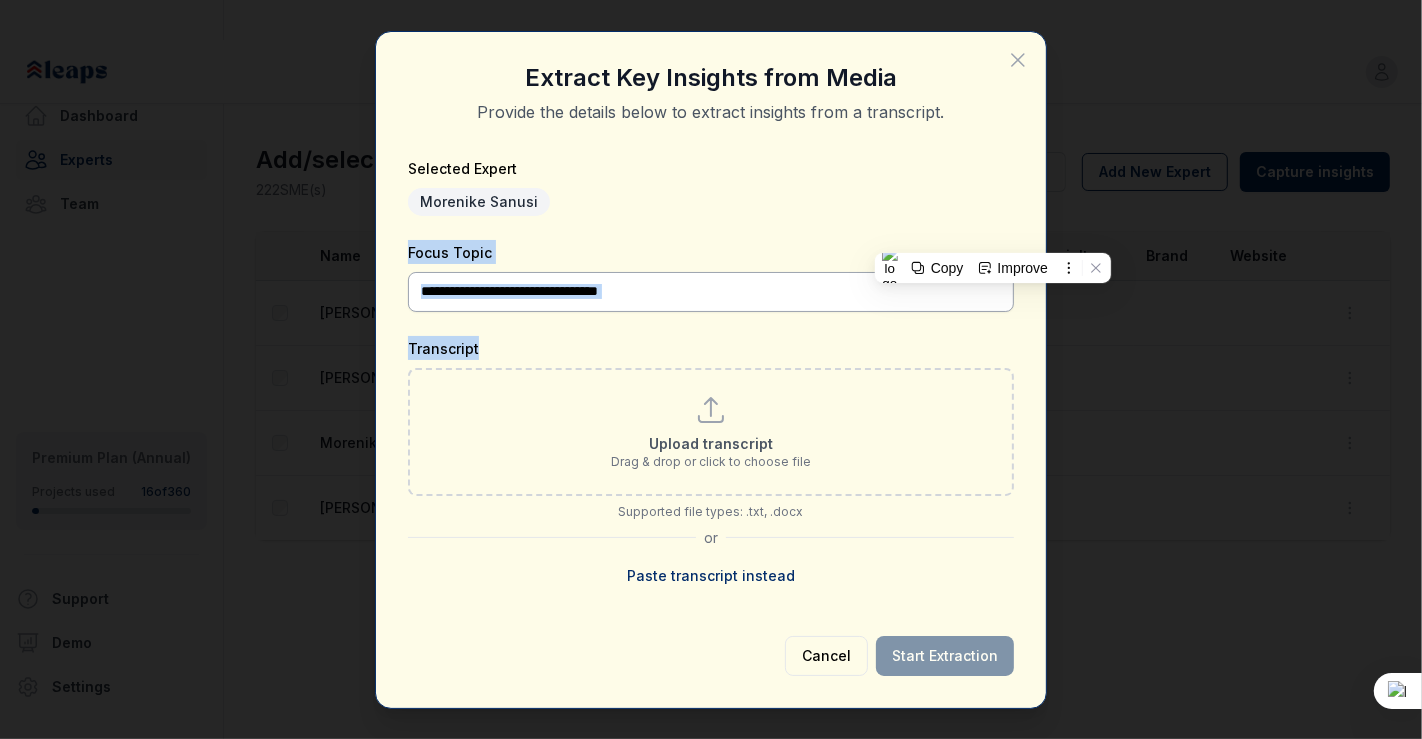 click on "Focus Topic" at bounding box center [711, 292] 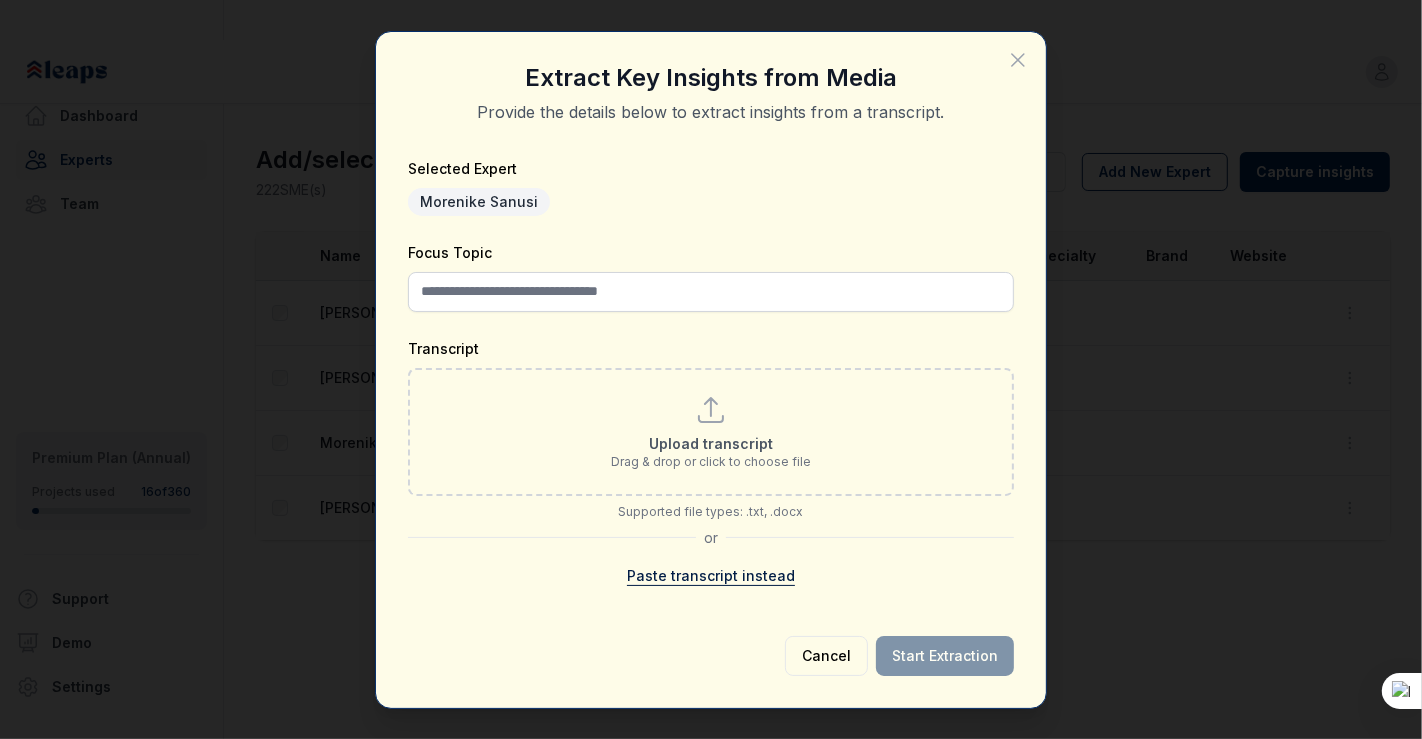 click on "Paste transcript instead" at bounding box center (711, 576) 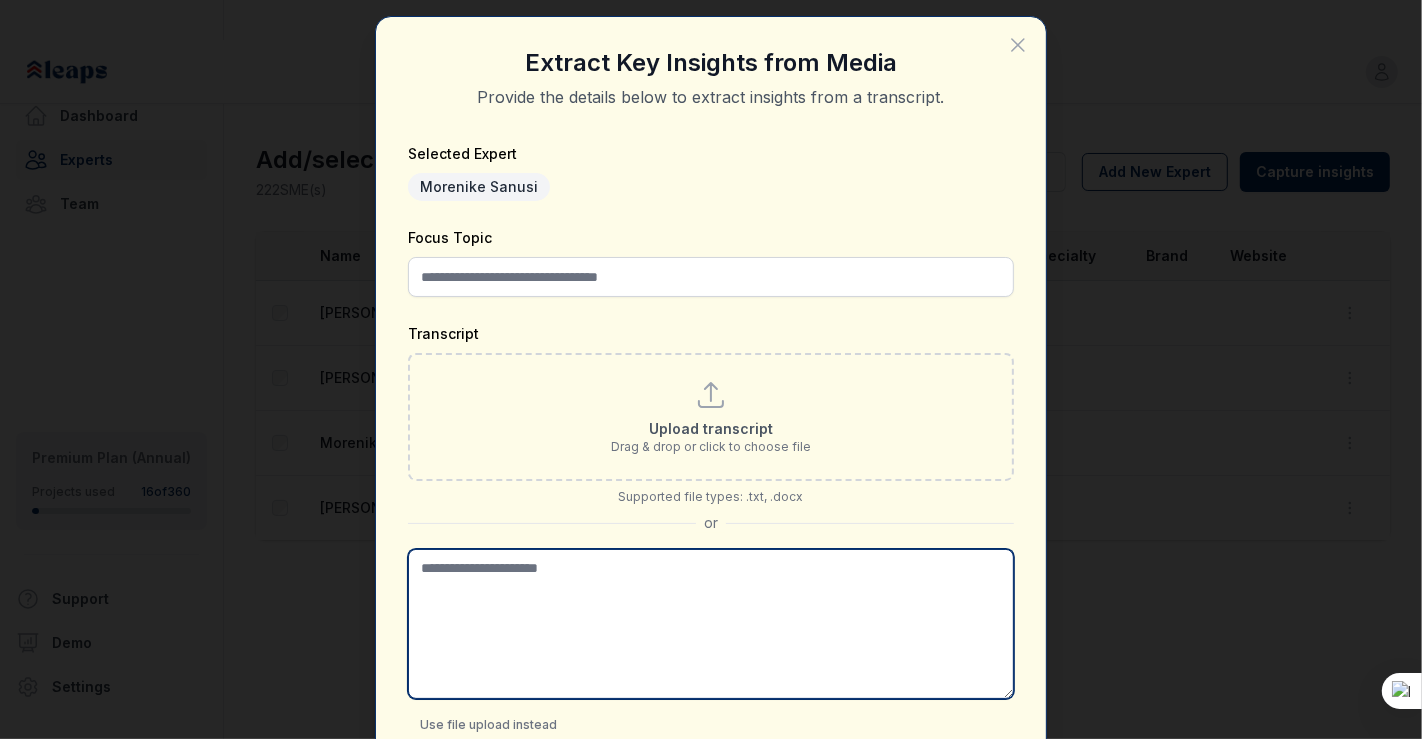 click on "Transcript" at bounding box center (711, 624) 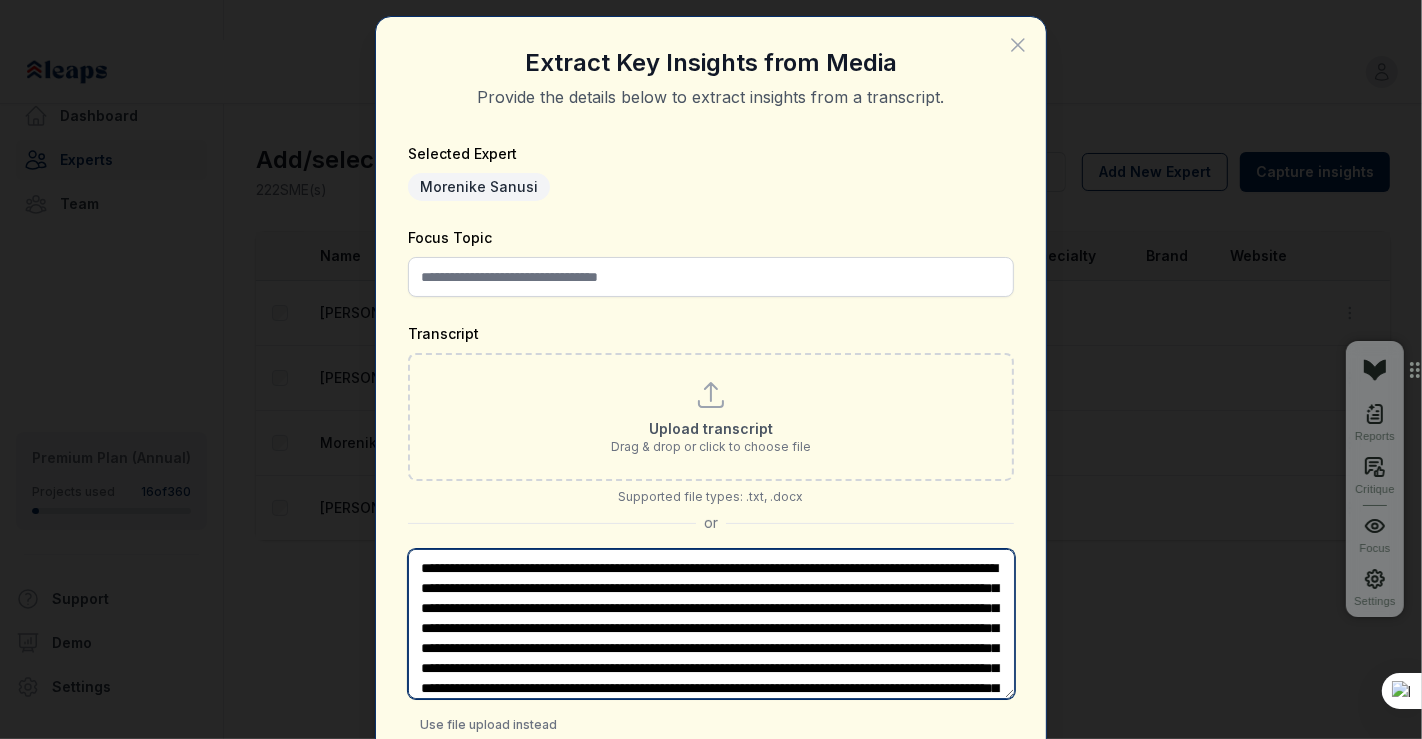 scroll, scrollTop: 12498, scrollLeft: 0, axis: vertical 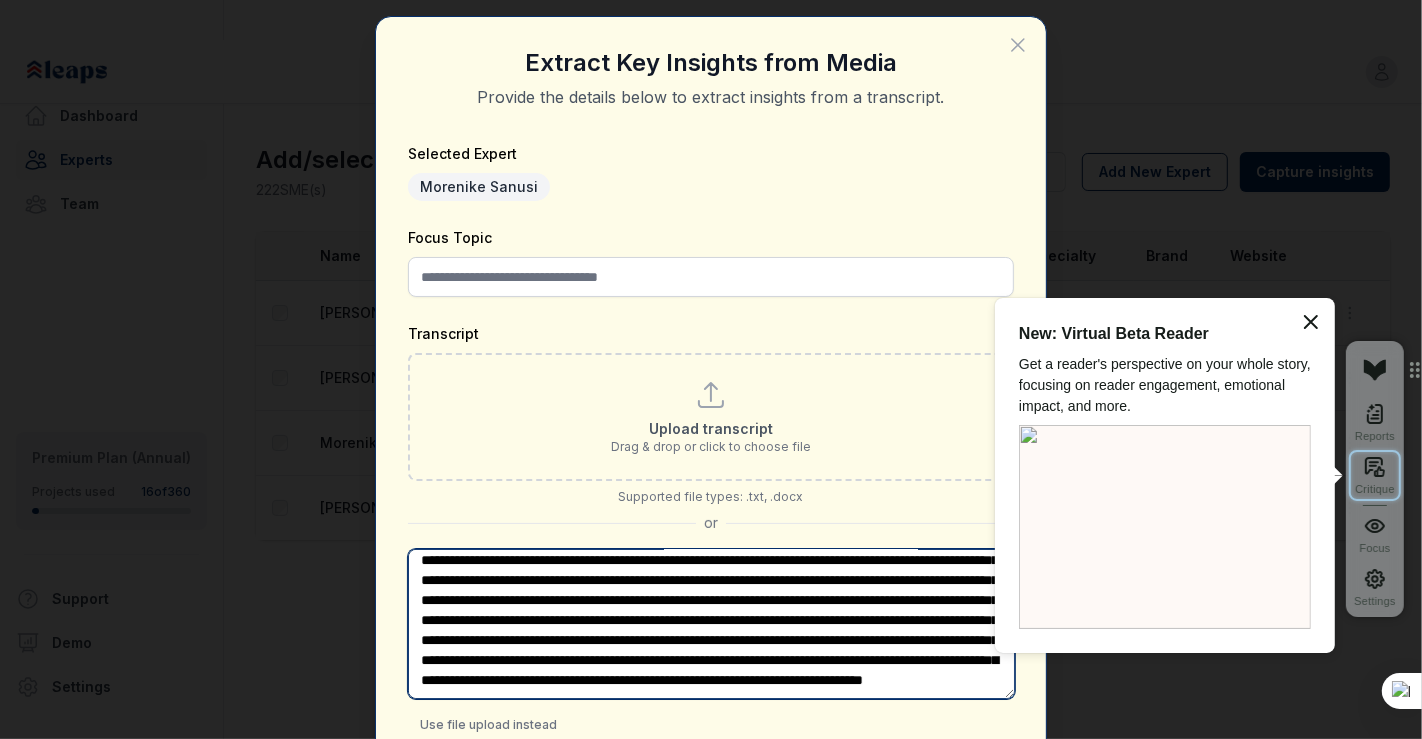 type on "**********" 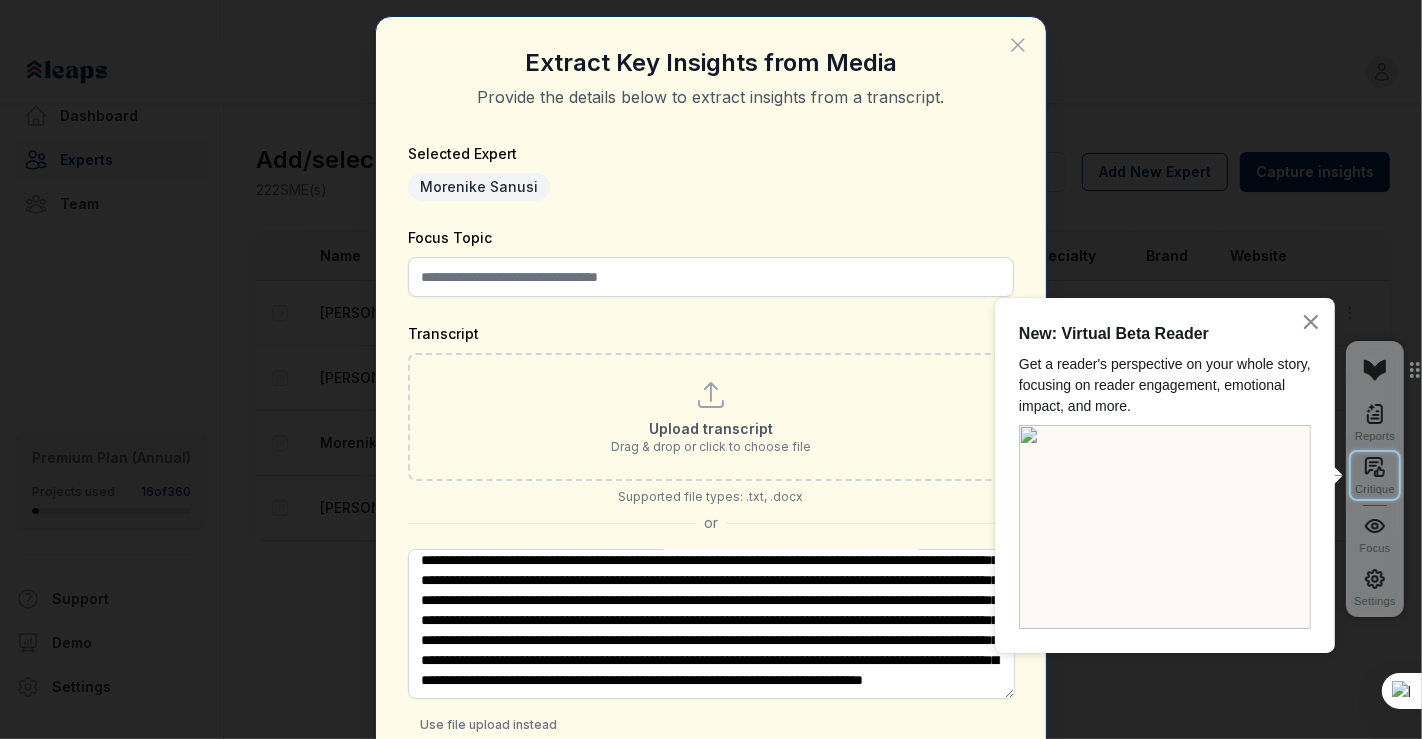 click 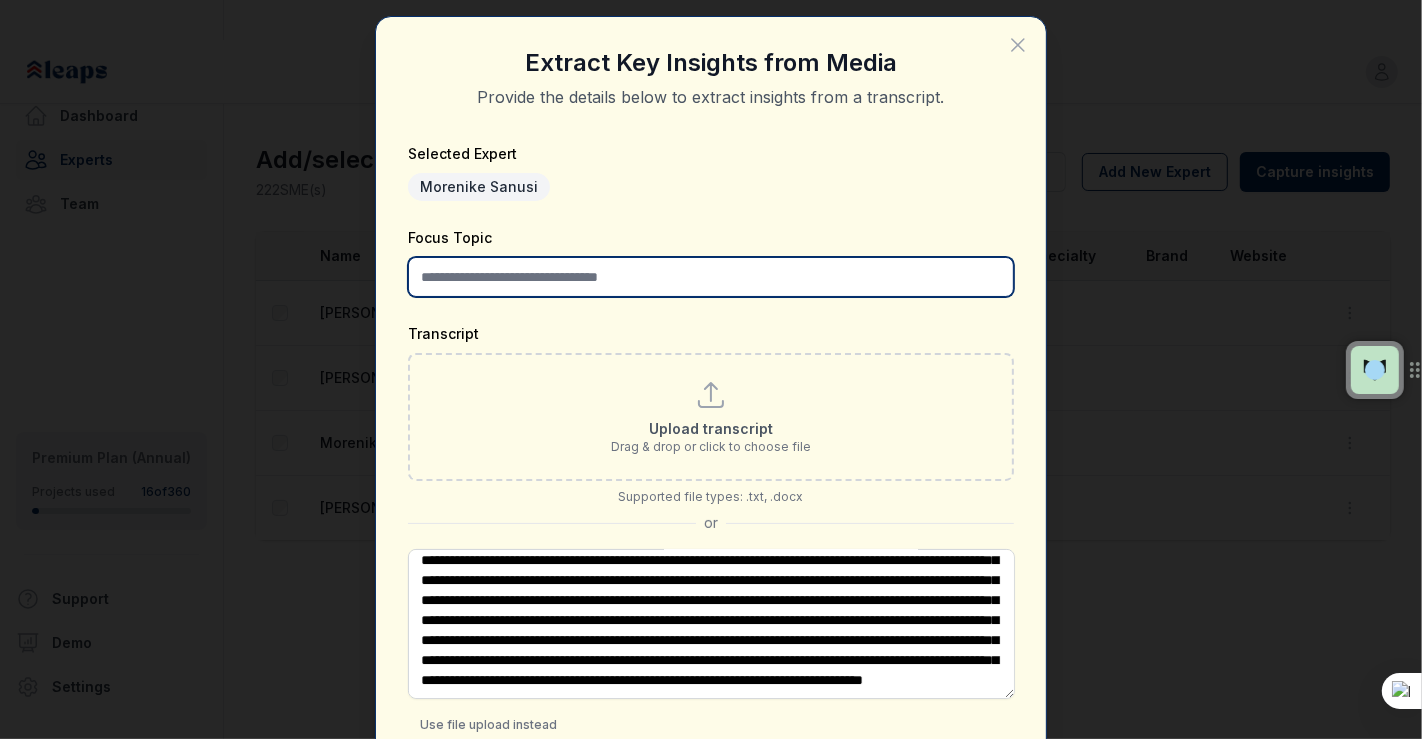 click on "Focus Topic" at bounding box center [711, 277] 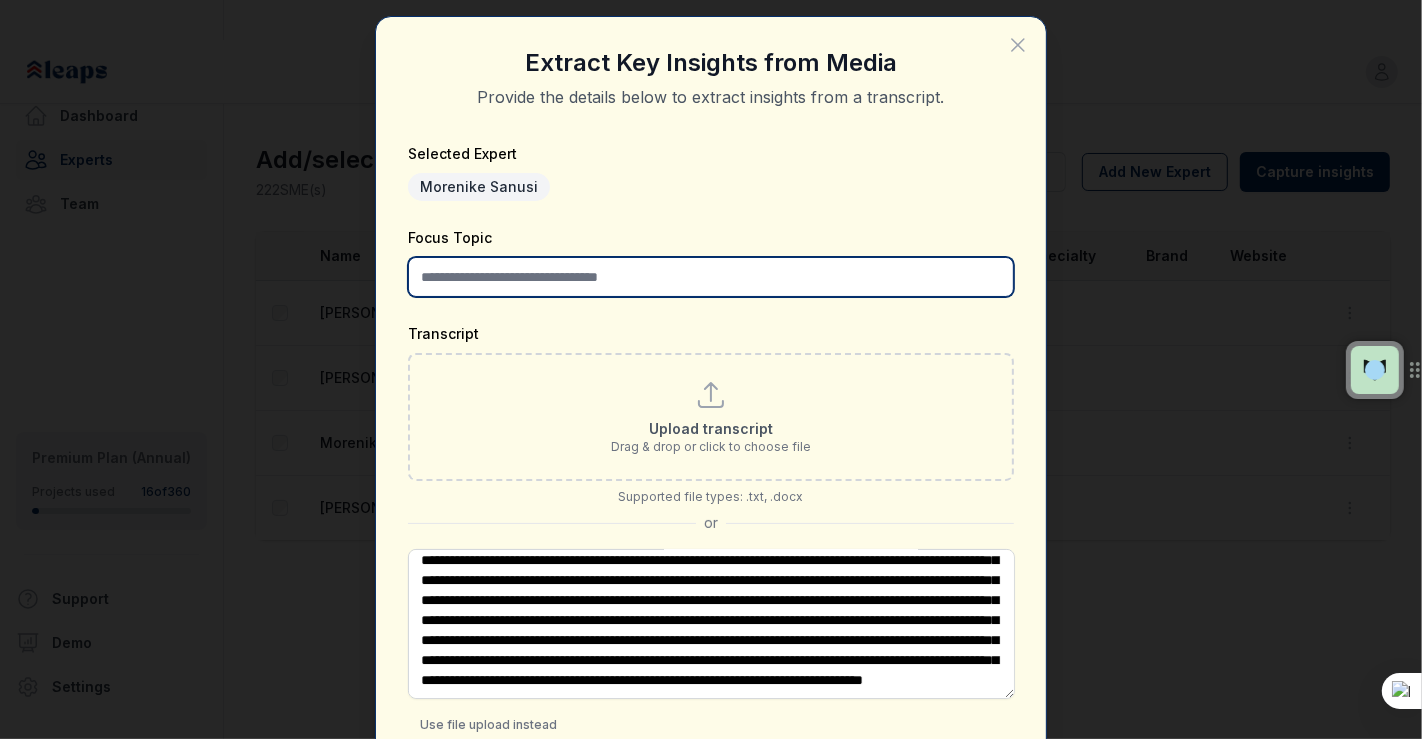 paste on "**********" 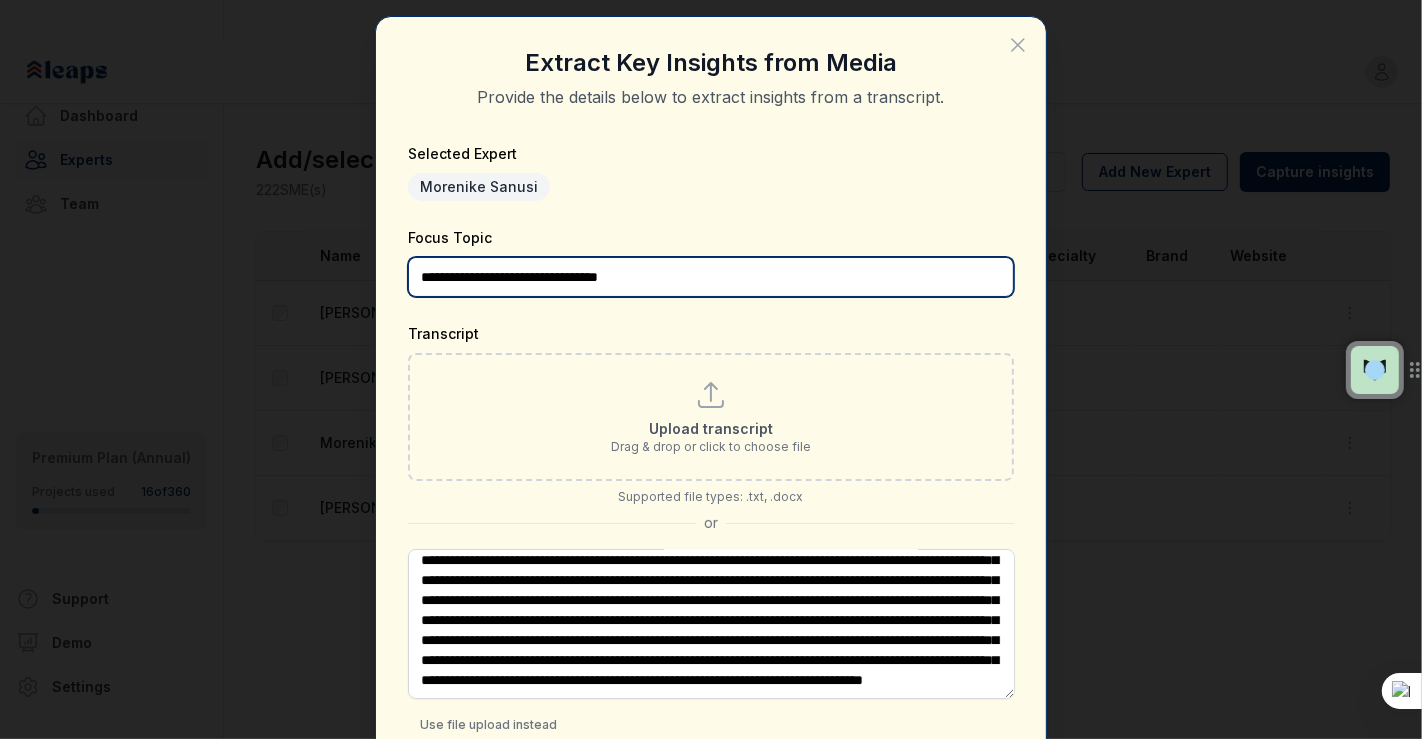 click on "**********" at bounding box center (711, 277) 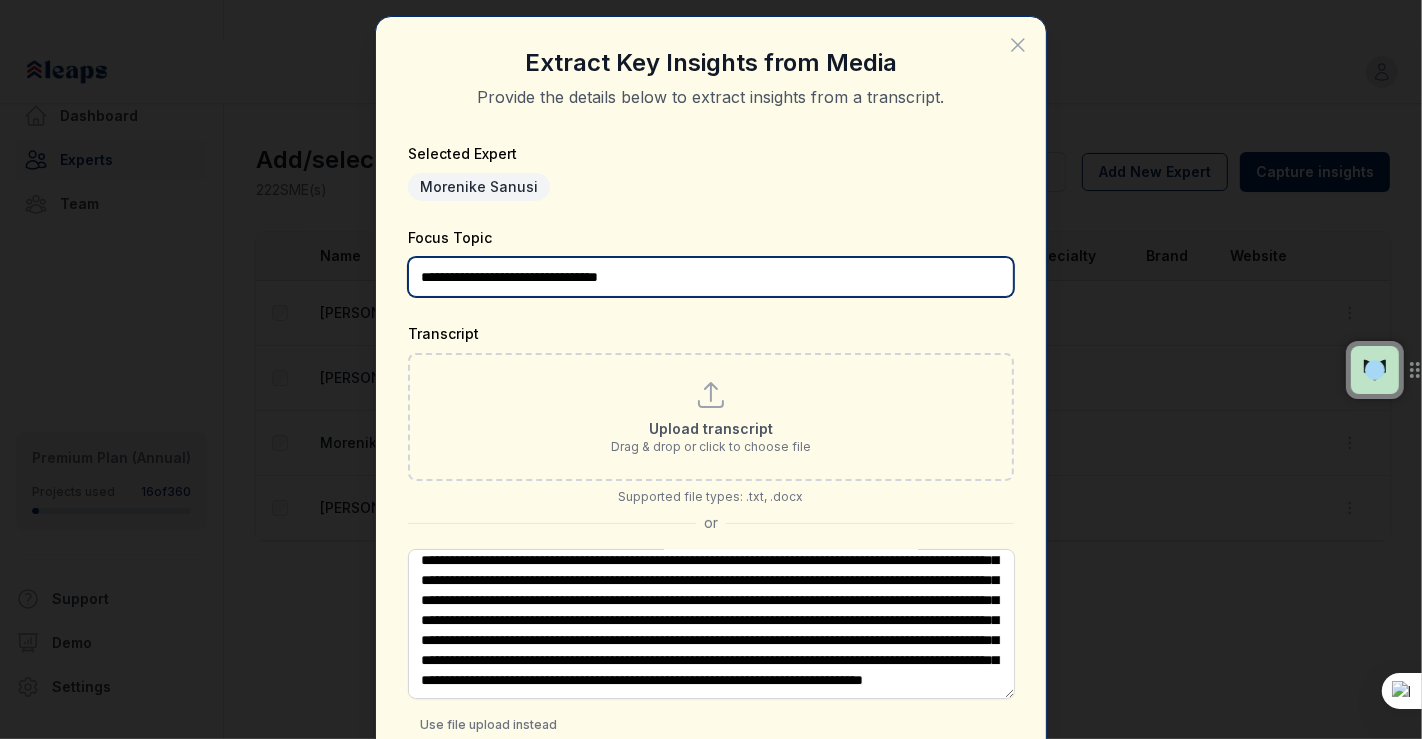scroll, scrollTop: 131, scrollLeft: 0, axis: vertical 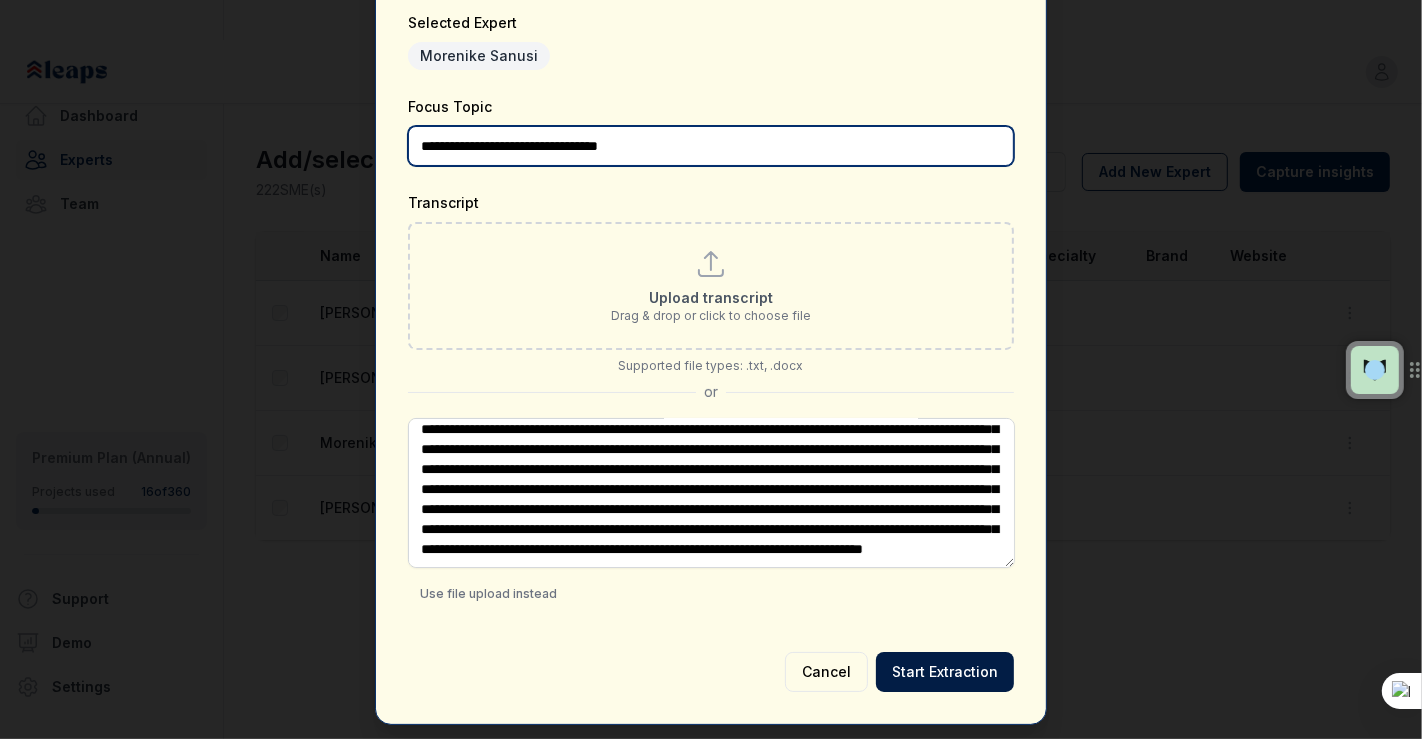type on "**********" 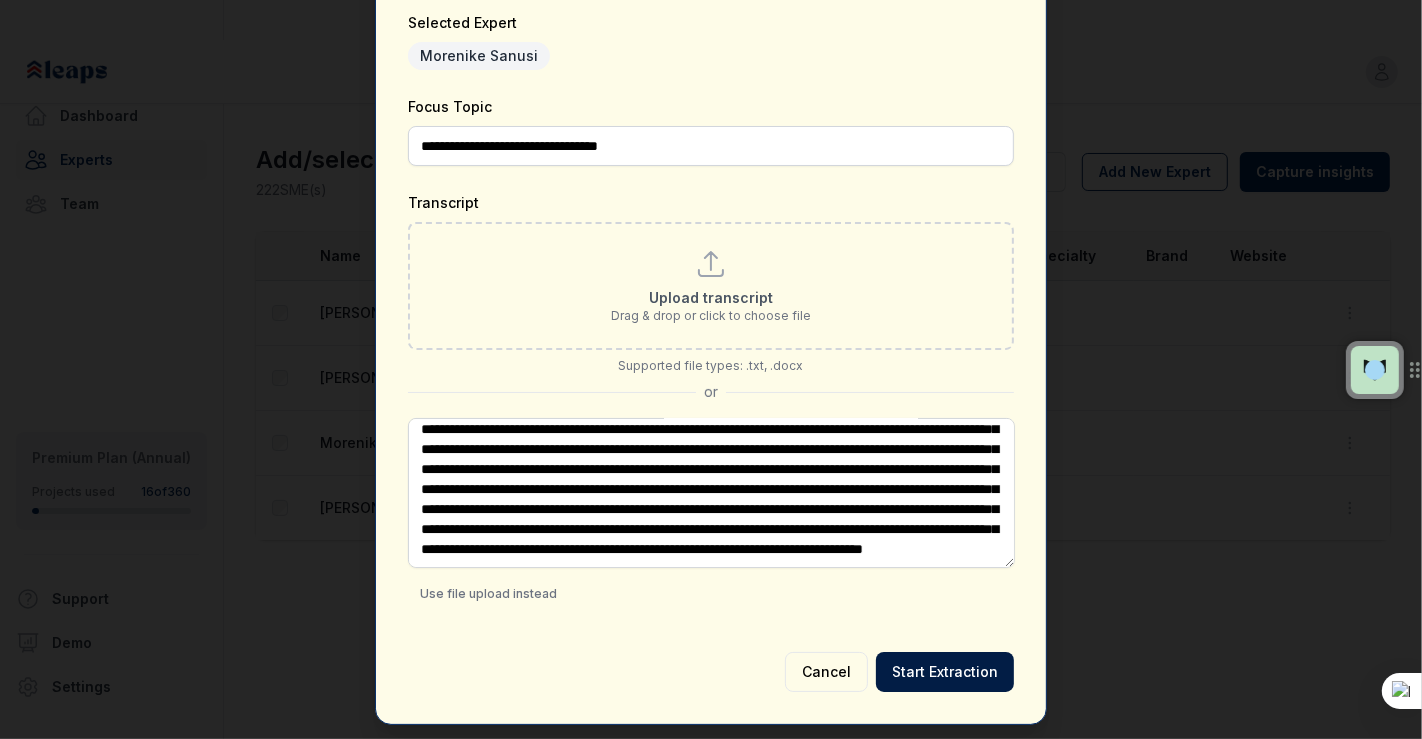 click on "Start Extraction" at bounding box center [945, 672] 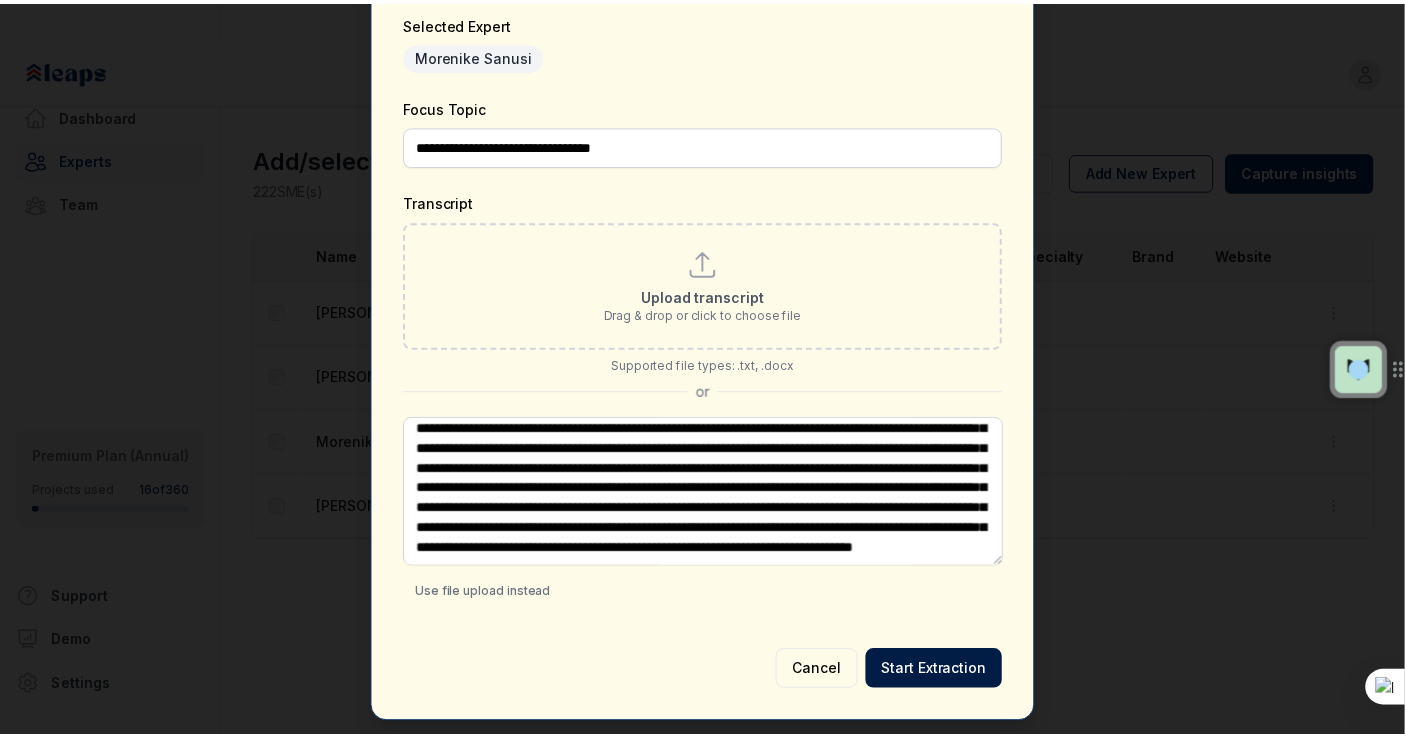 scroll, scrollTop: 0, scrollLeft: 0, axis: both 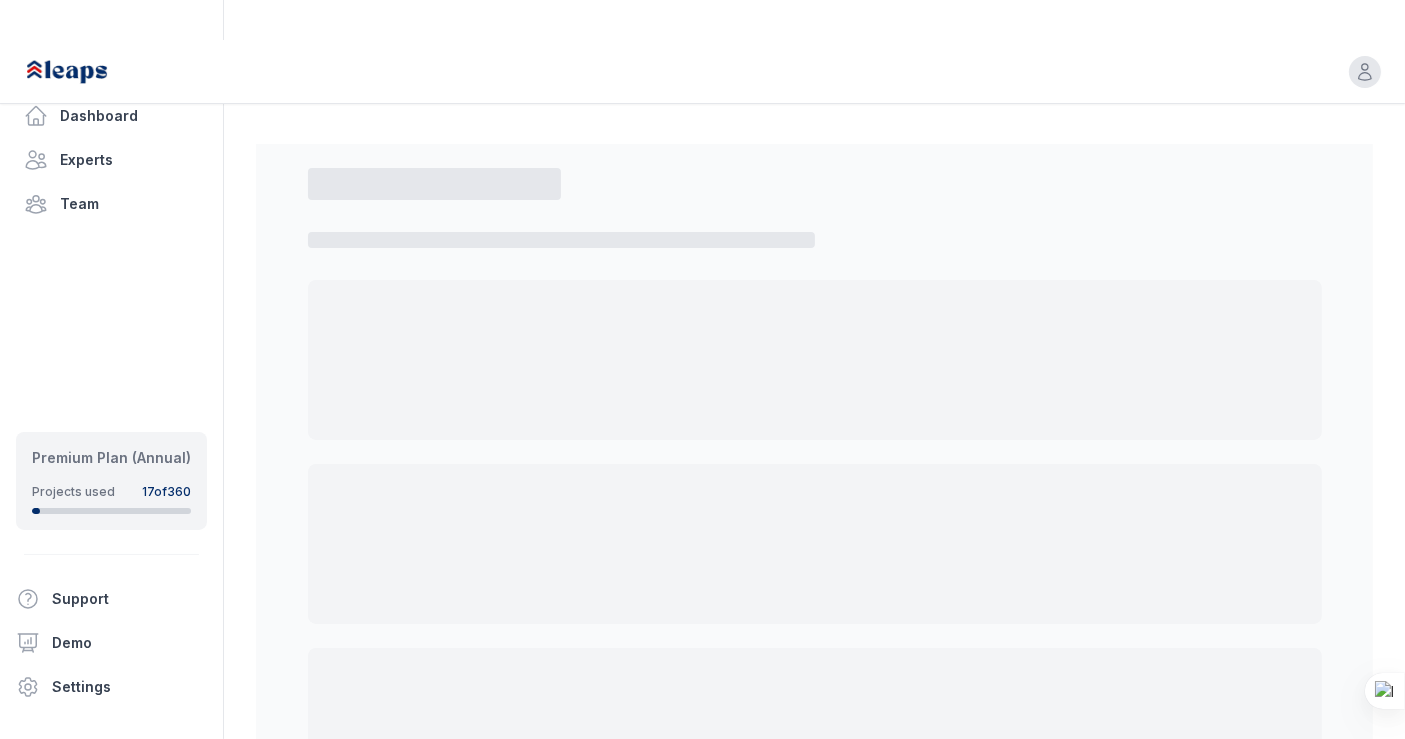 select on "*" 